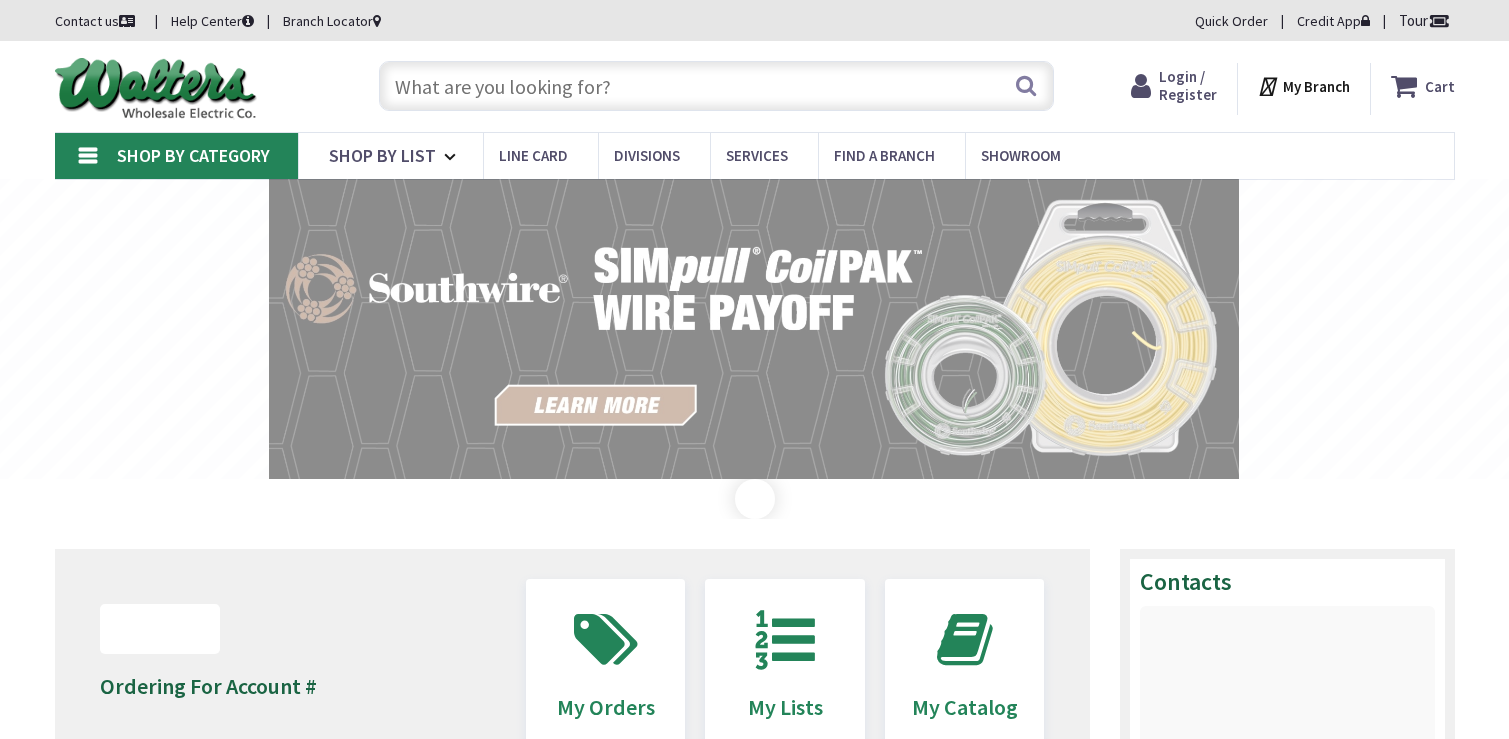 scroll, scrollTop: 0, scrollLeft: 0, axis: both 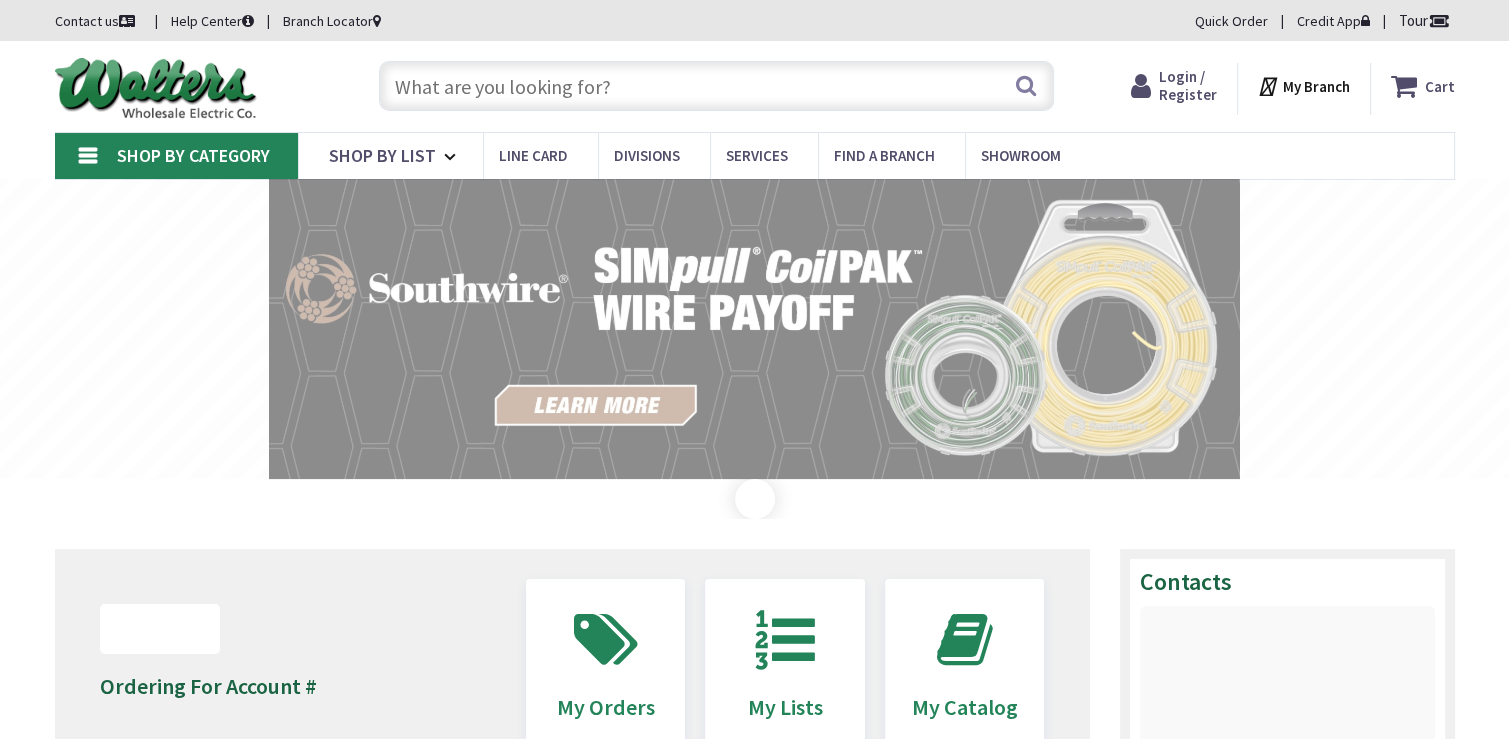 click at bounding box center [716, 86] 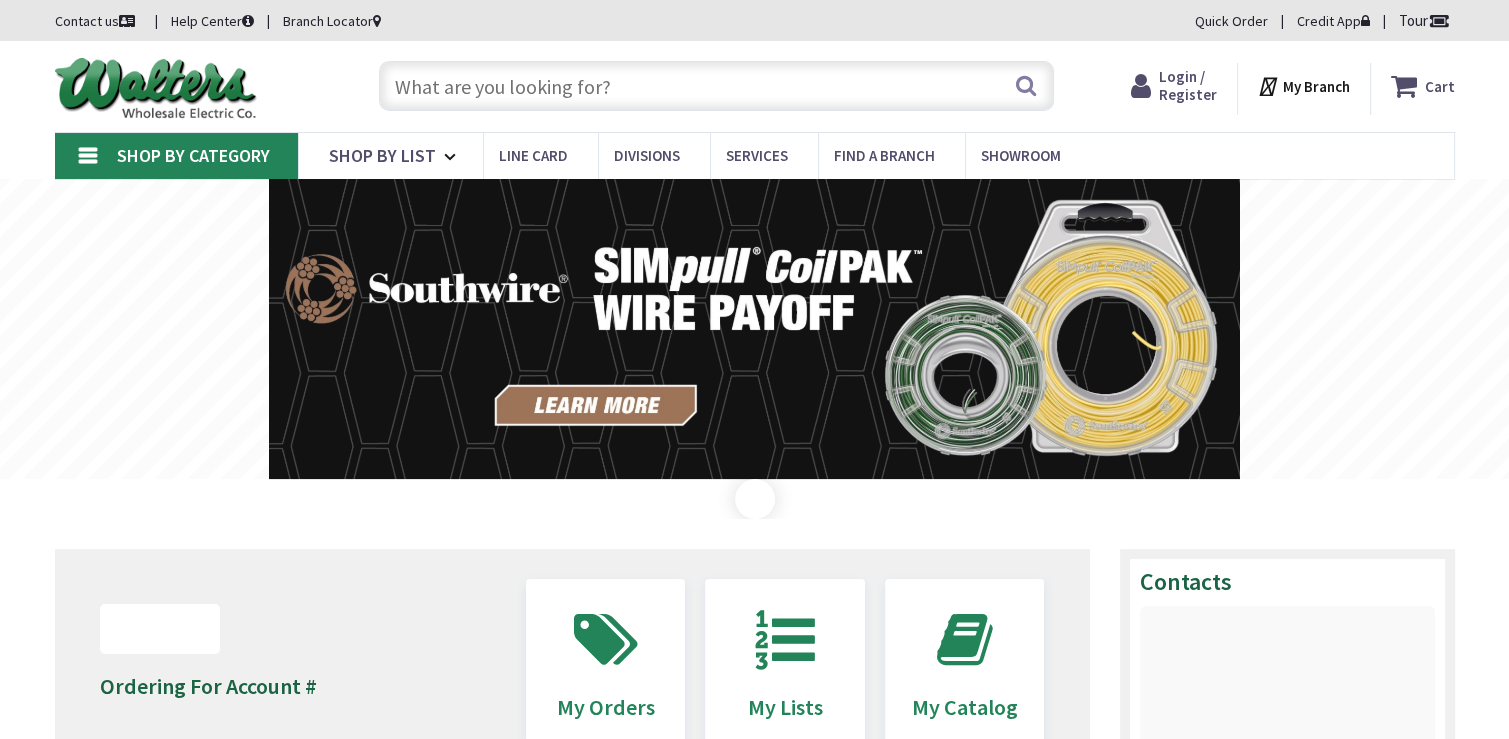 scroll, scrollTop: 0, scrollLeft: 0, axis: both 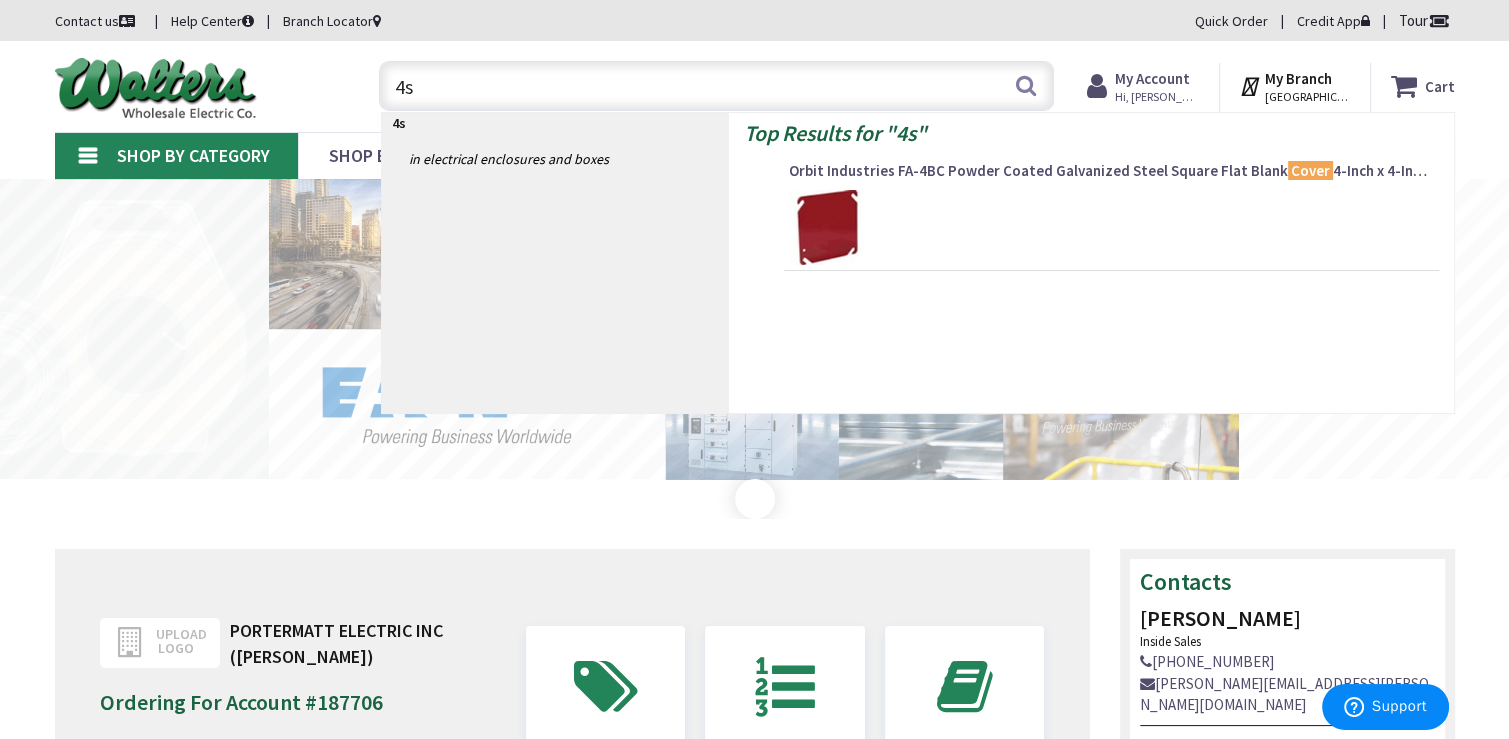 type on "4" 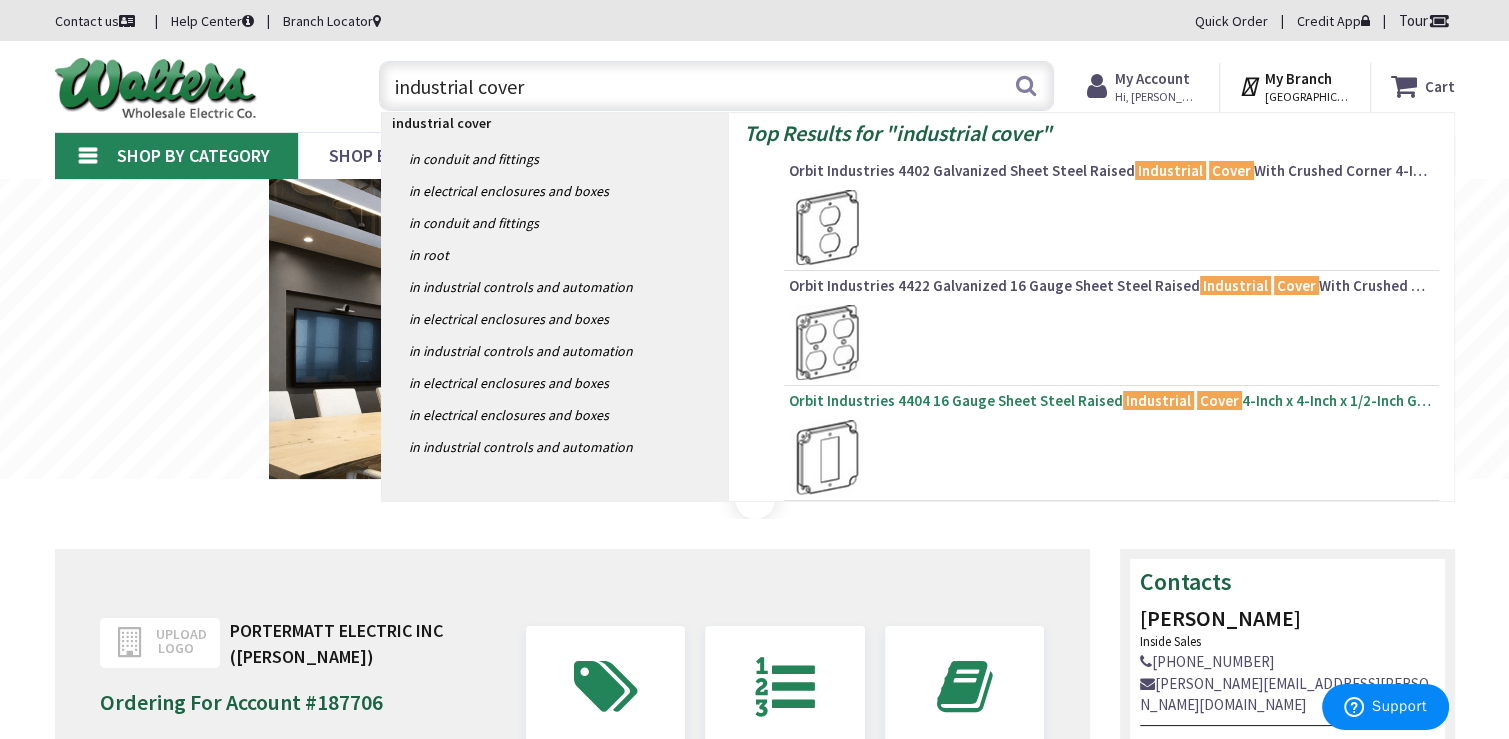 type on "industrial cover" 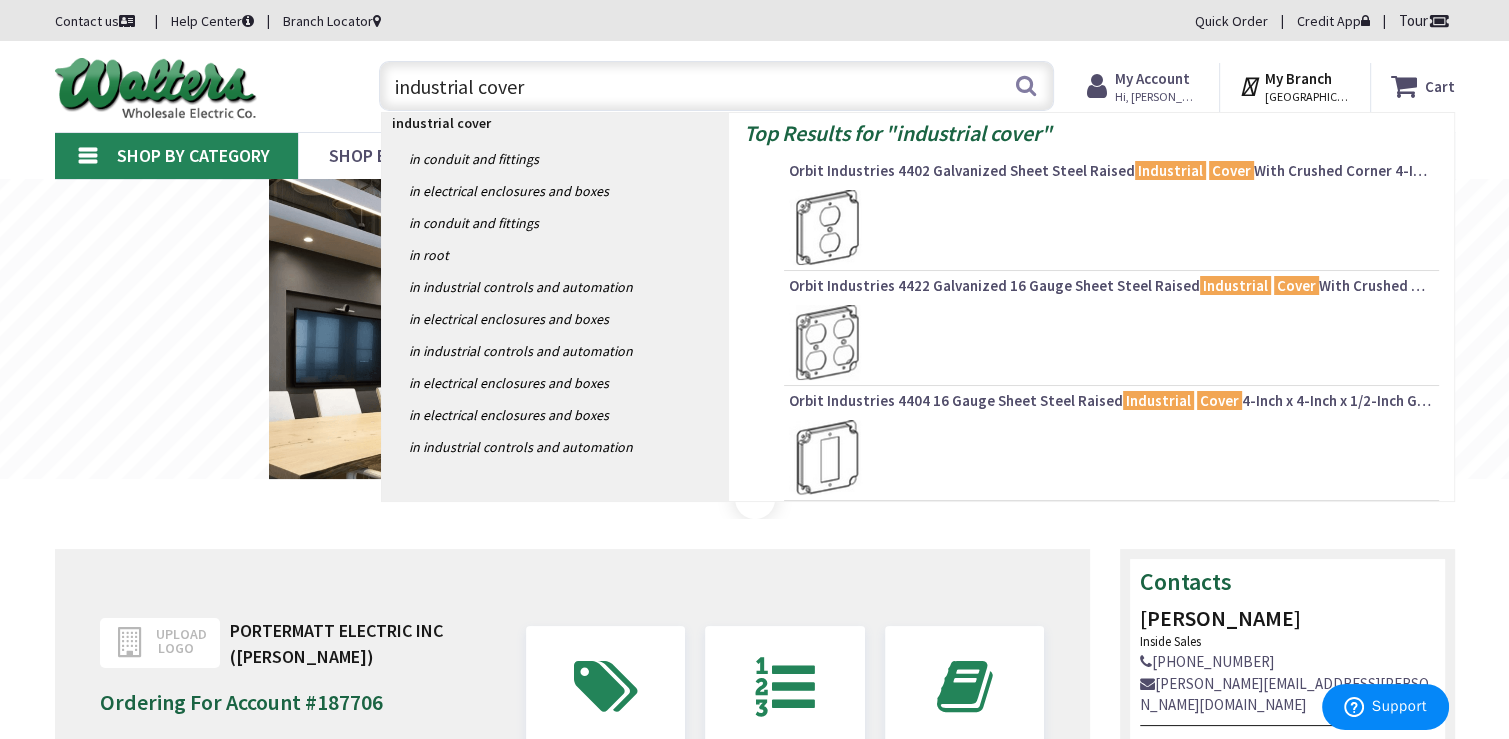 click on "Orbit Industries 4404 16 Gauge Sheet Steel Raised  Industrial   Cover  4-Inch x 4-Inch x 1/2-Inch GFCI or Decorative Switch" at bounding box center (1111, 401) 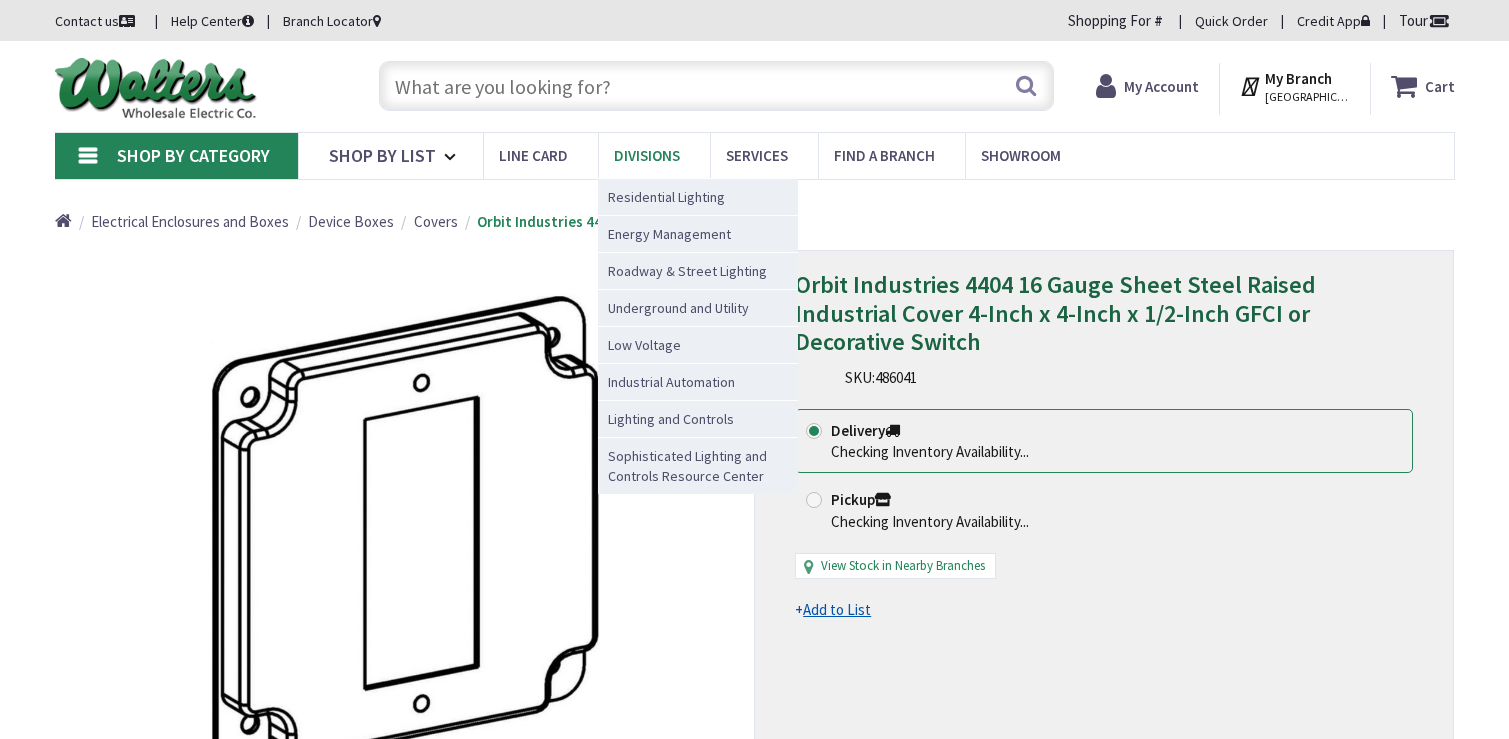 scroll, scrollTop: 0, scrollLeft: 0, axis: both 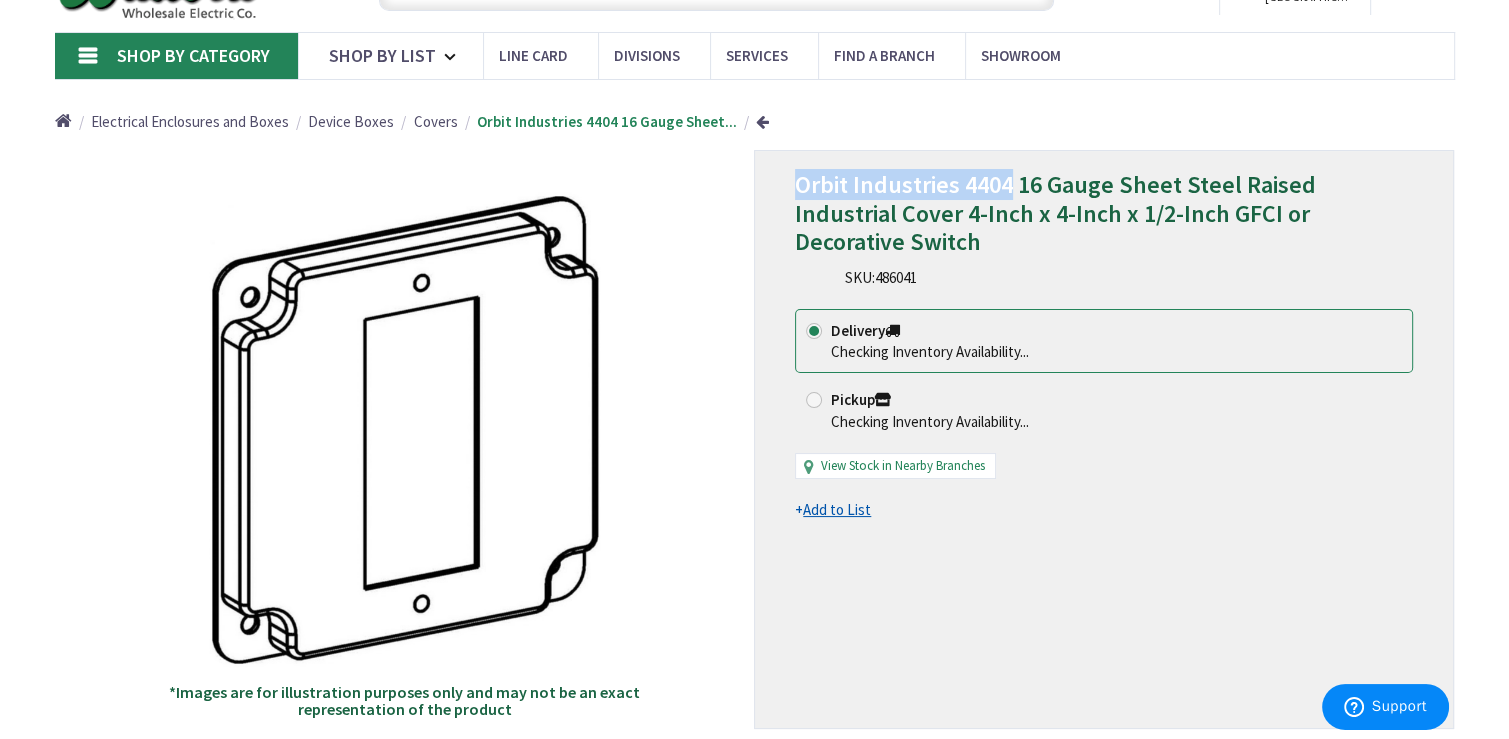 drag, startPoint x: 796, startPoint y: 186, endPoint x: 1012, endPoint y: 185, distance: 216.00232 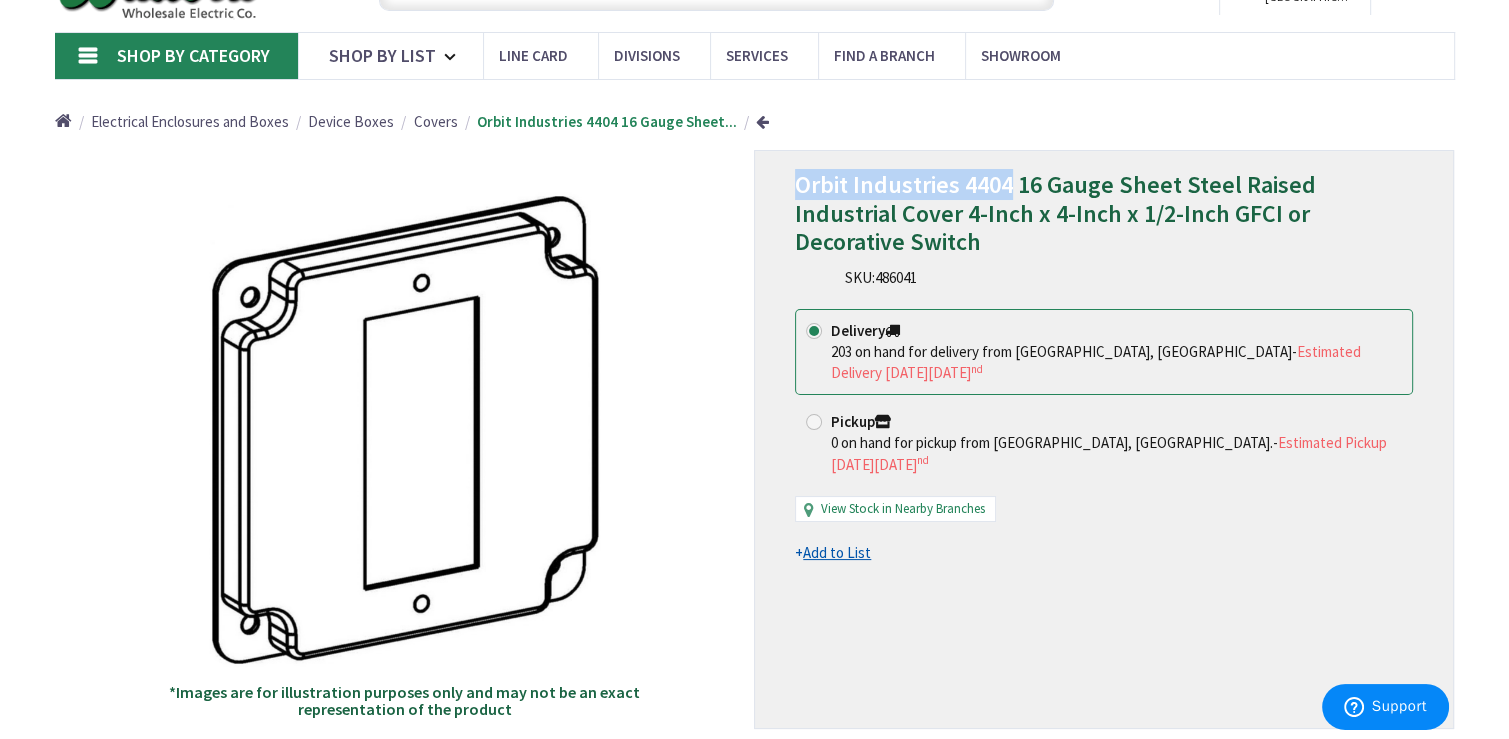 copy on "Orbit Industries 4404" 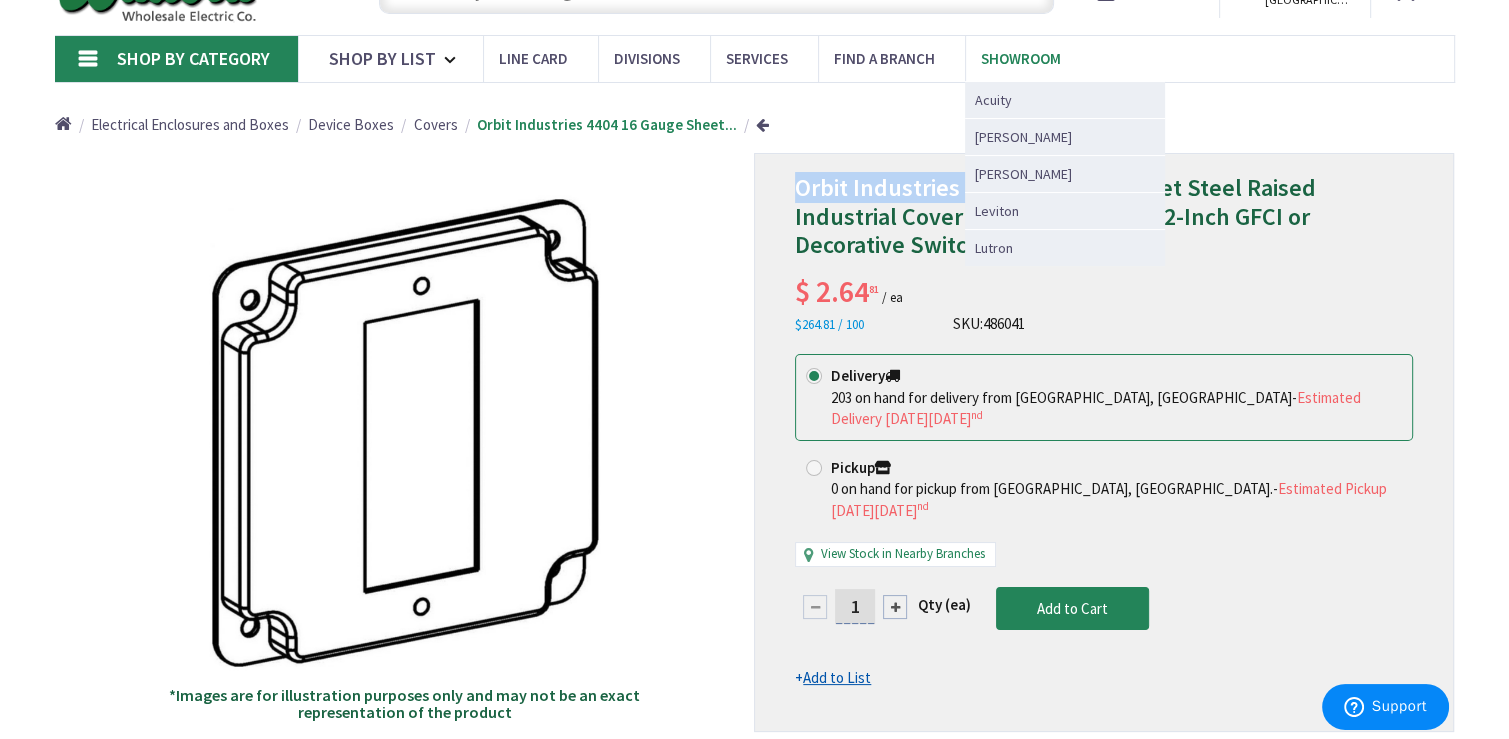scroll, scrollTop: 102, scrollLeft: 0, axis: vertical 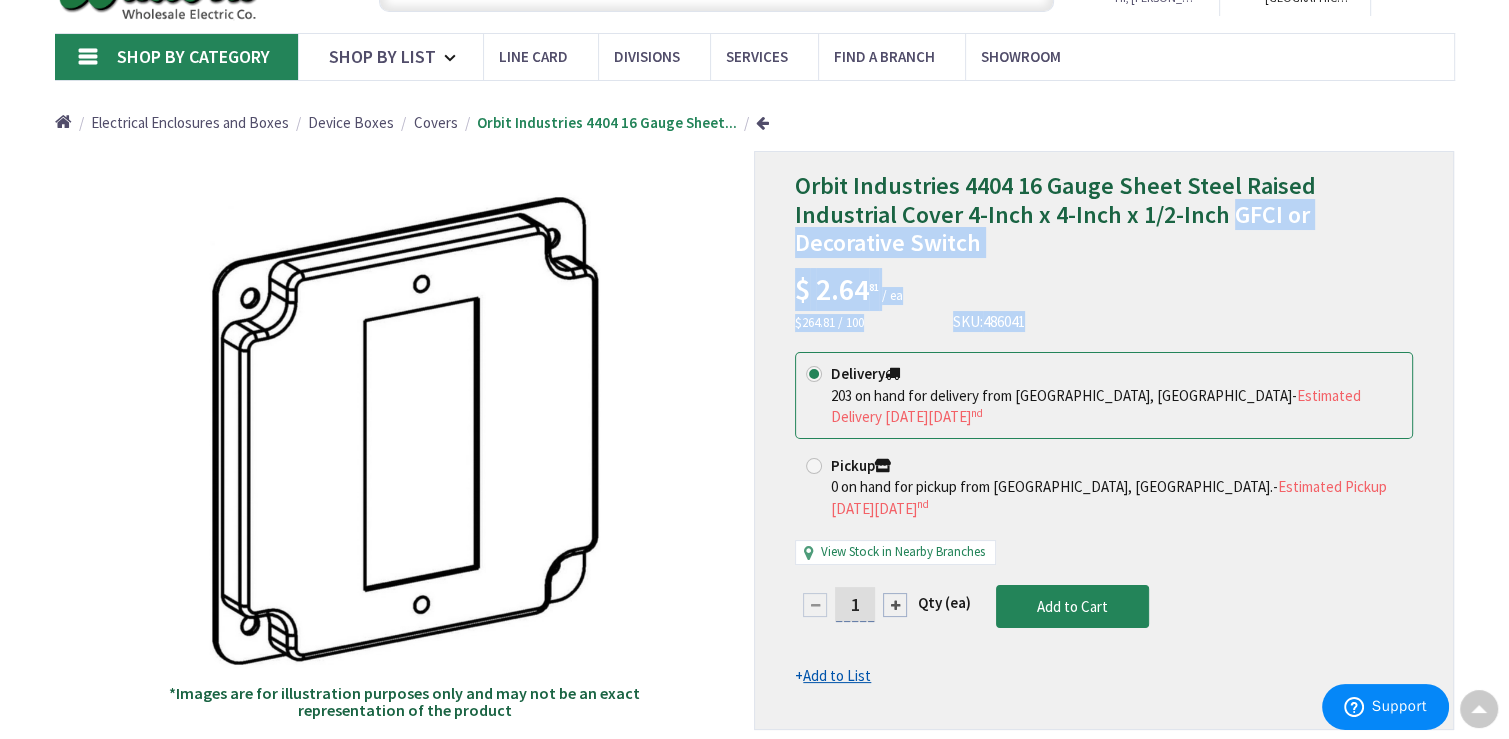 drag, startPoint x: 1123, startPoint y: 211, endPoint x: 1407, endPoint y: 230, distance: 284.63486 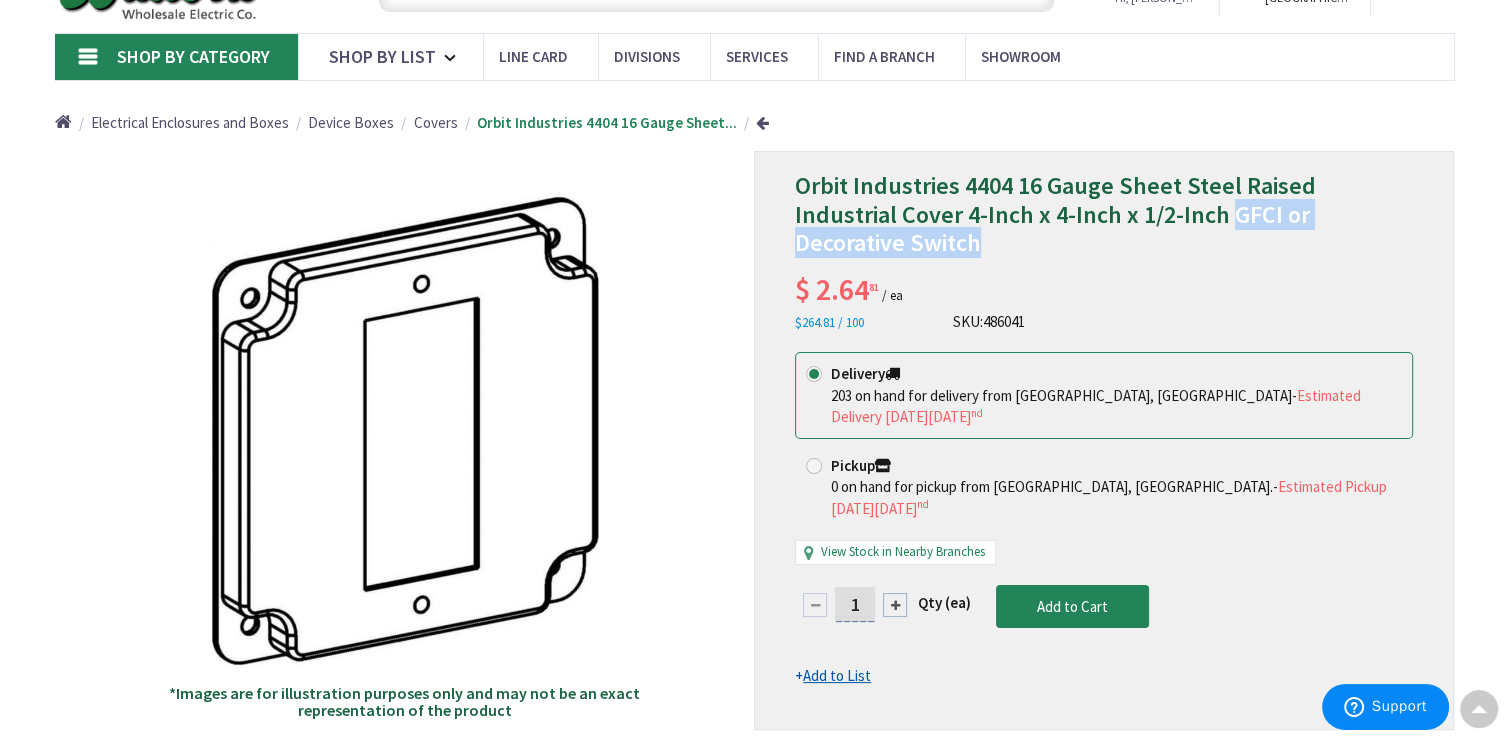 drag, startPoint x: 1122, startPoint y: 205, endPoint x: 1389, endPoint y: 211, distance: 267.0674 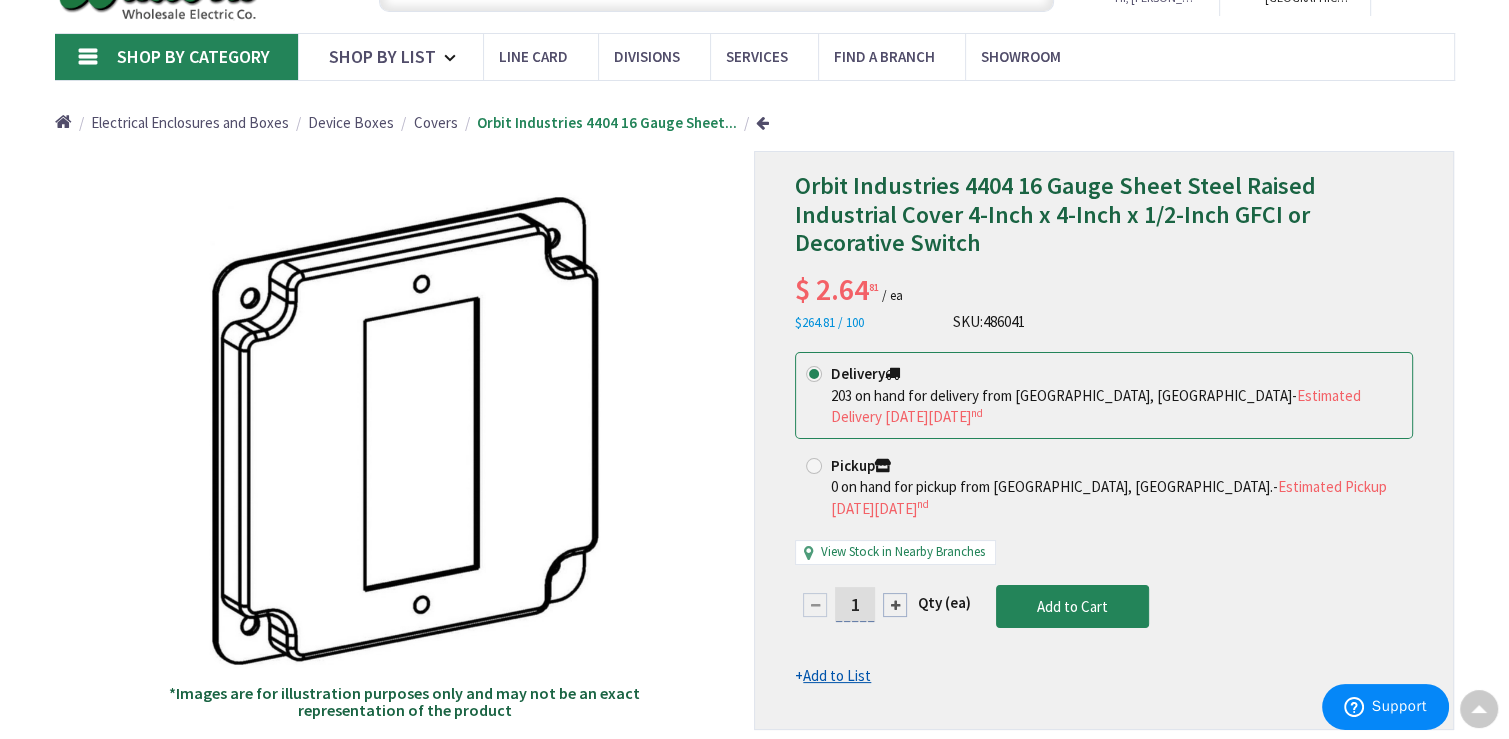 drag, startPoint x: 1376, startPoint y: 218, endPoint x: 1400, endPoint y: 23, distance: 196.47137 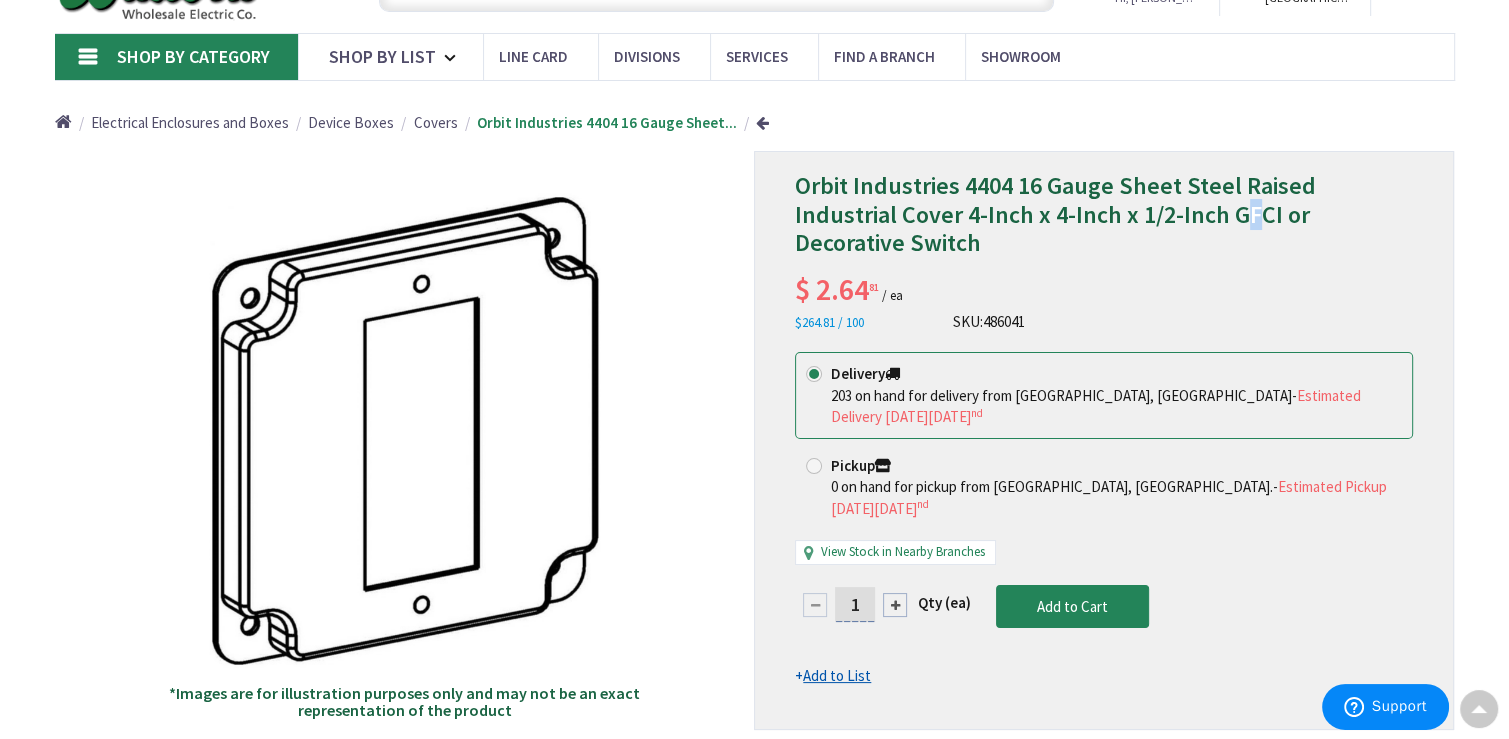 drag, startPoint x: 1130, startPoint y: 215, endPoint x: 1152, endPoint y: 218, distance: 22.203604 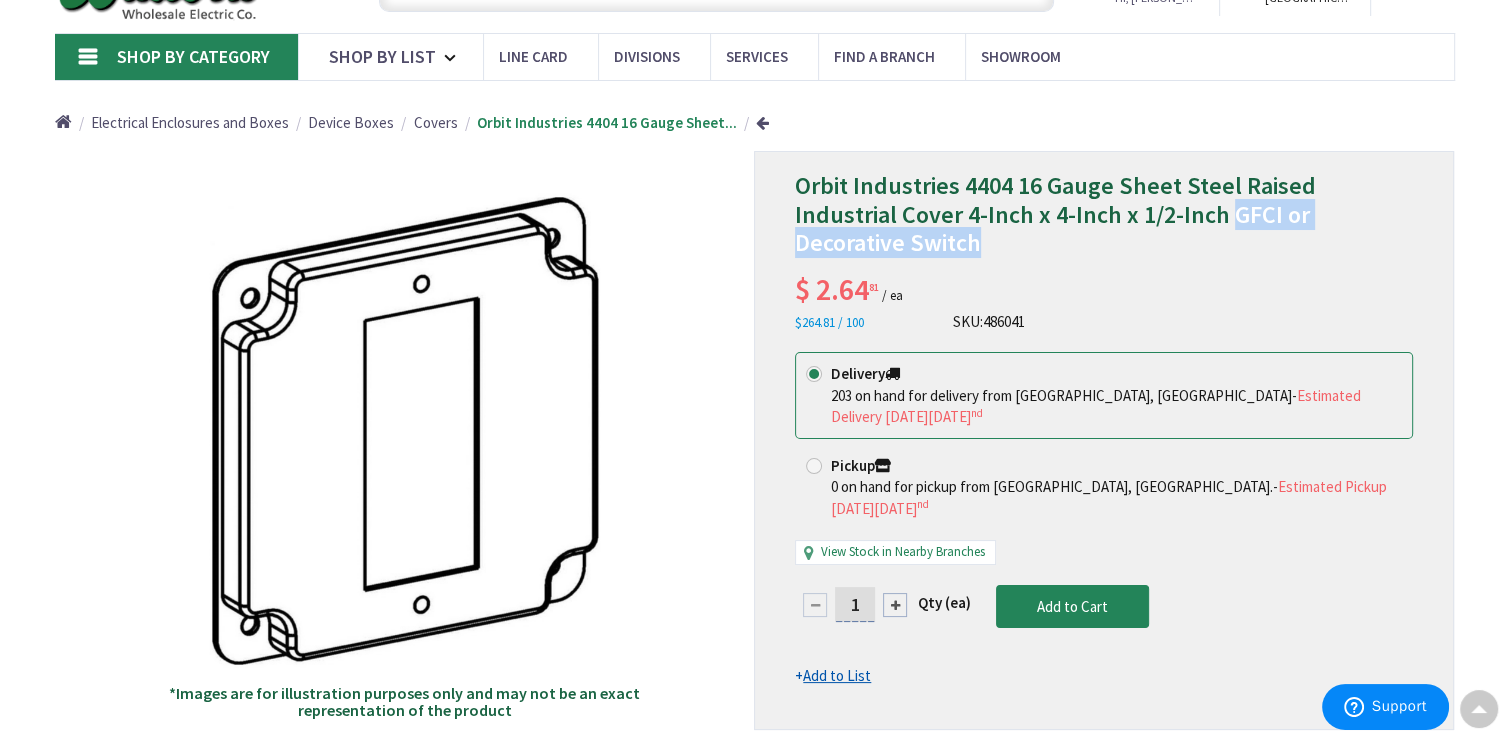 drag, startPoint x: 1152, startPoint y: 218, endPoint x: 1388, endPoint y: 215, distance: 236.01907 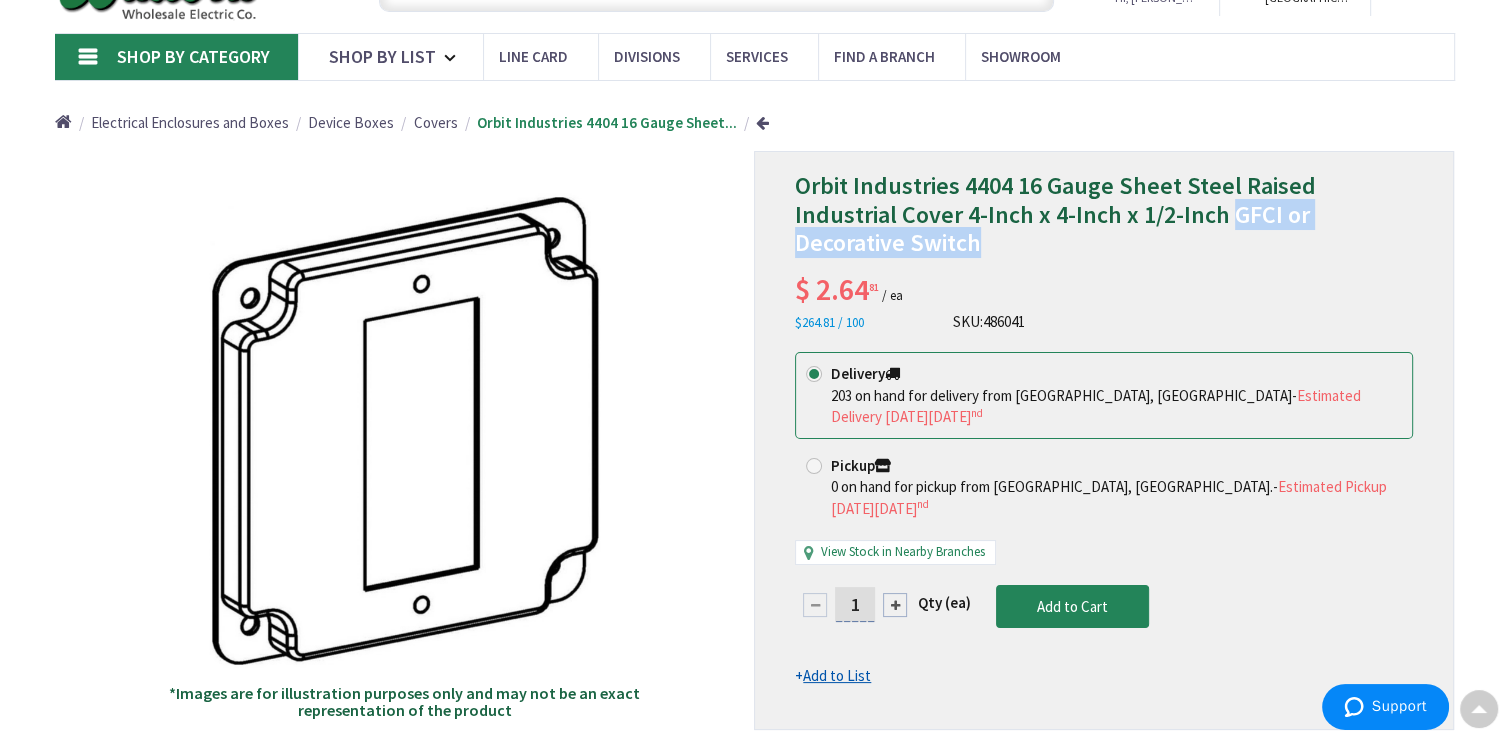 scroll, scrollTop: 0, scrollLeft: 0, axis: both 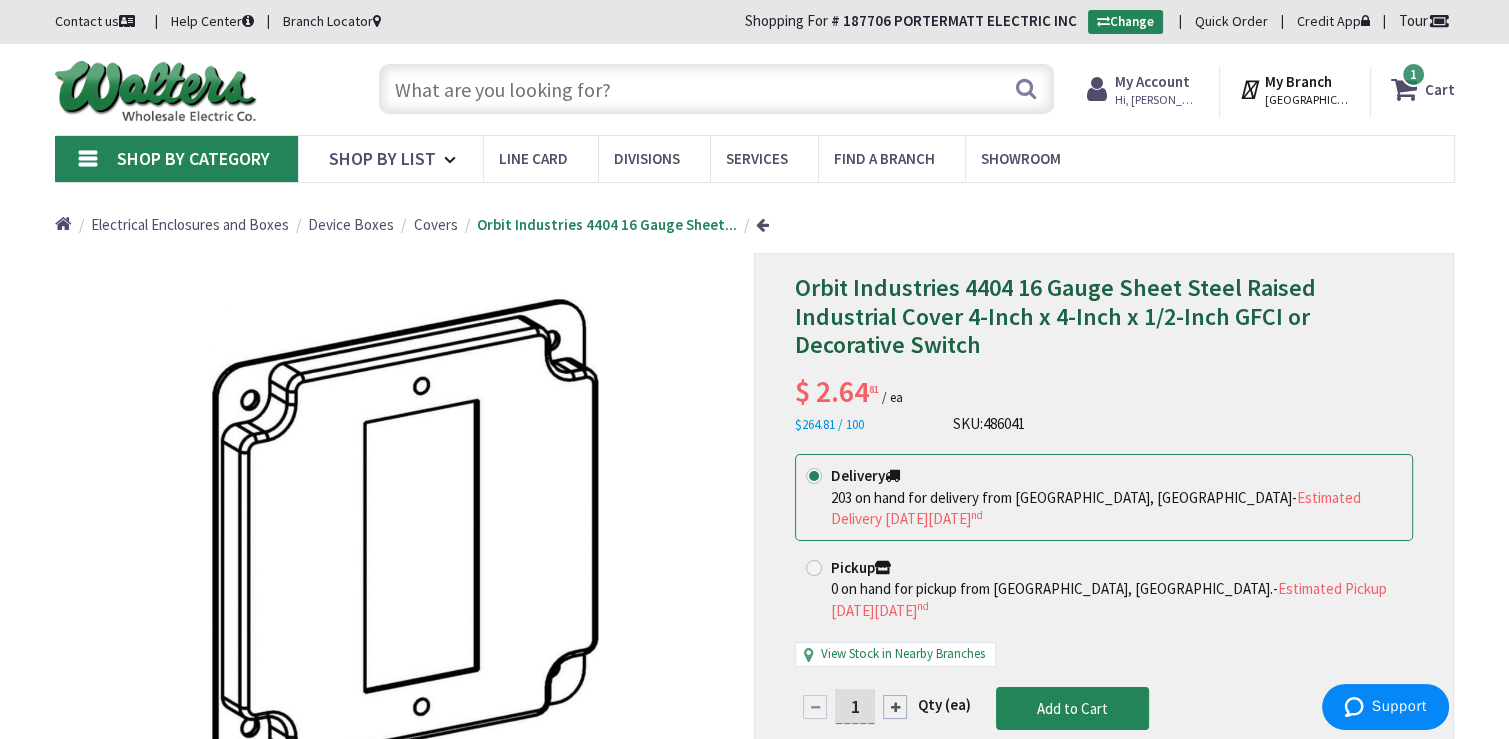 click at bounding box center (716, 89) 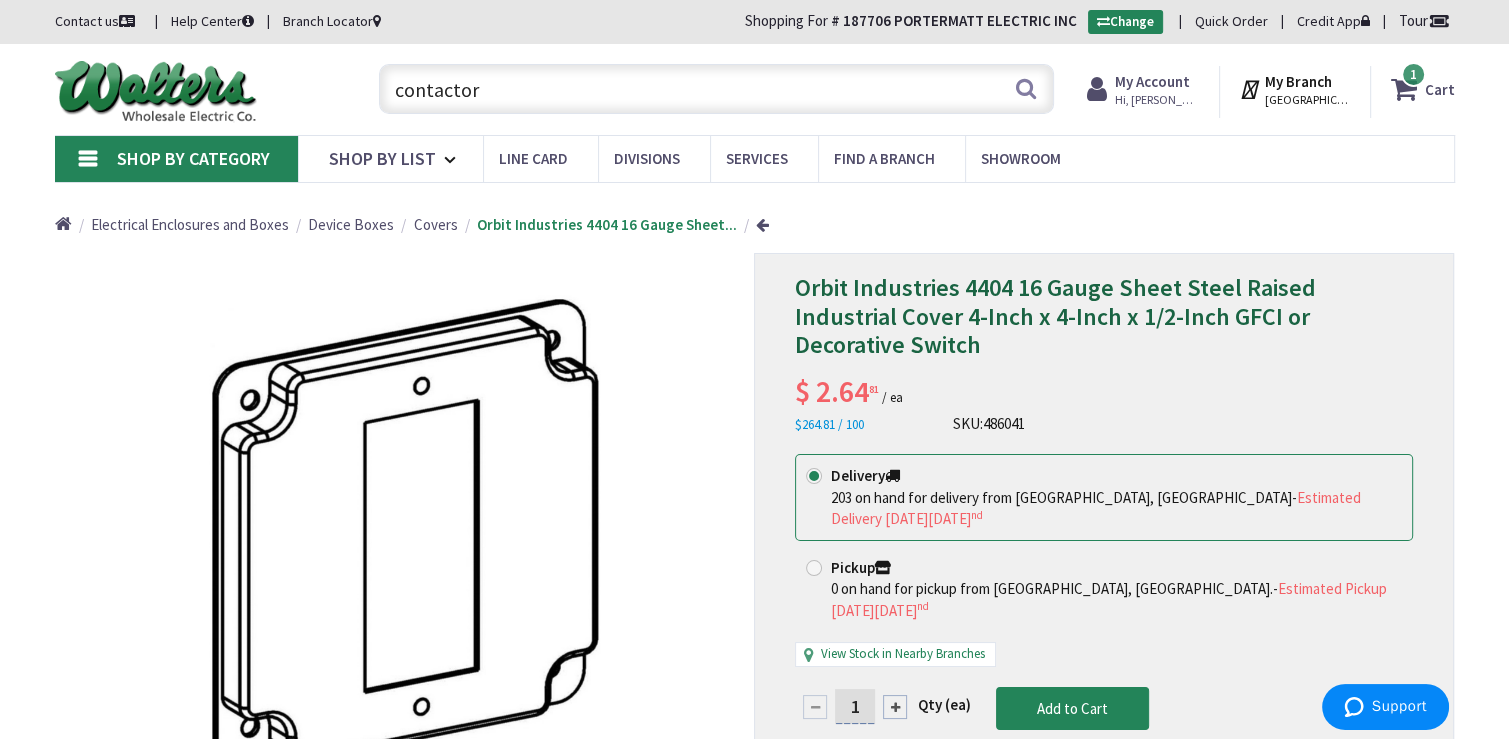 type on "contactor" 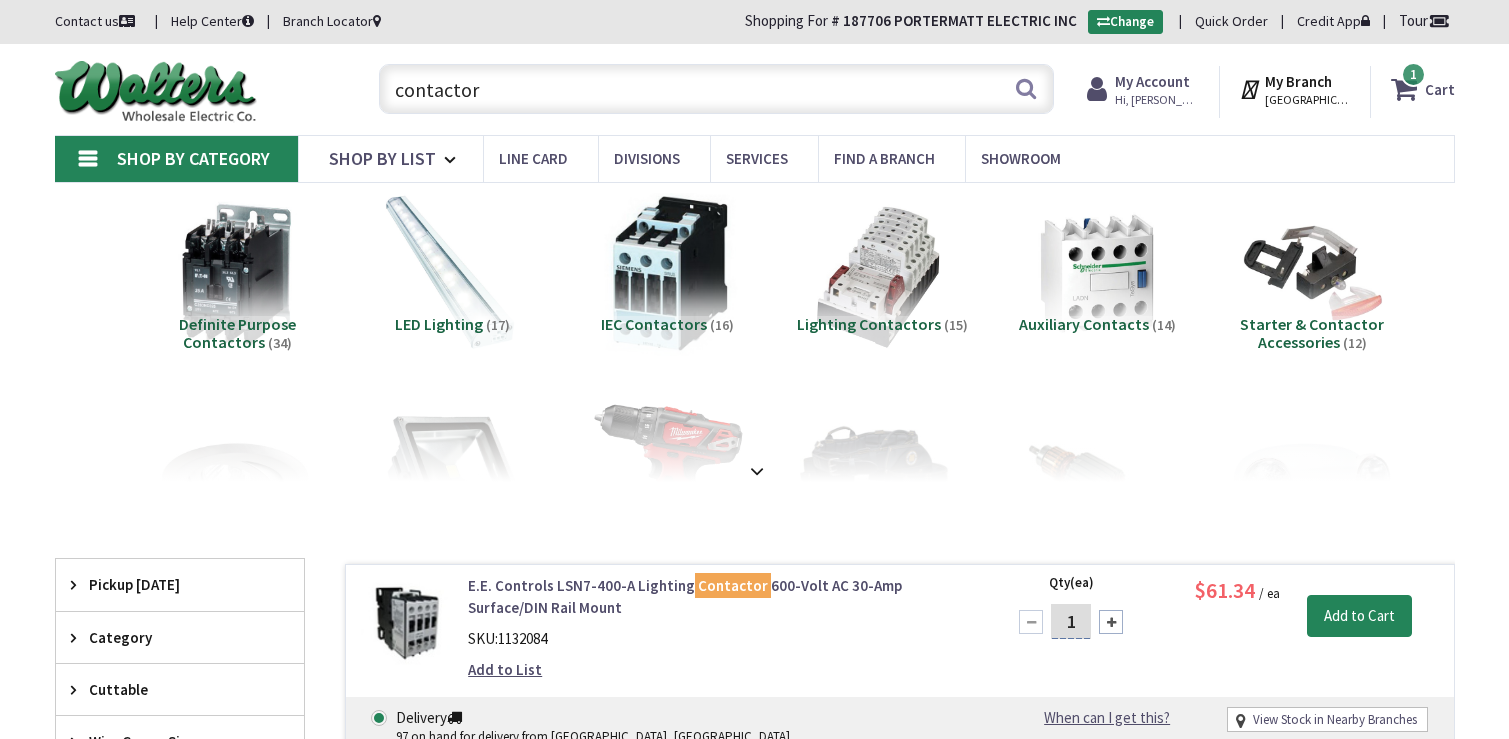scroll, scrollTop: 0, scrollLeft: 0, axis: both 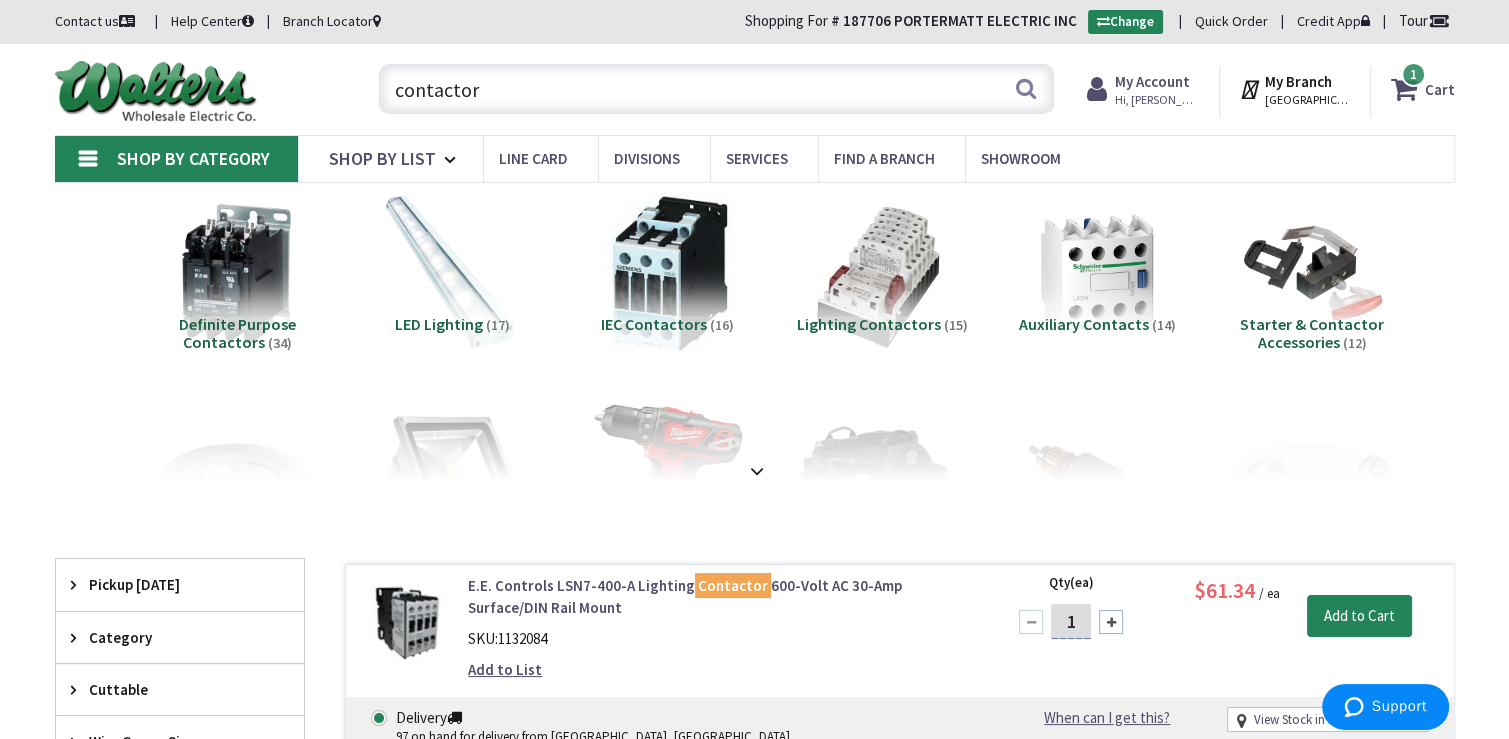 click on "contactor" at bounding box center [716, 89] 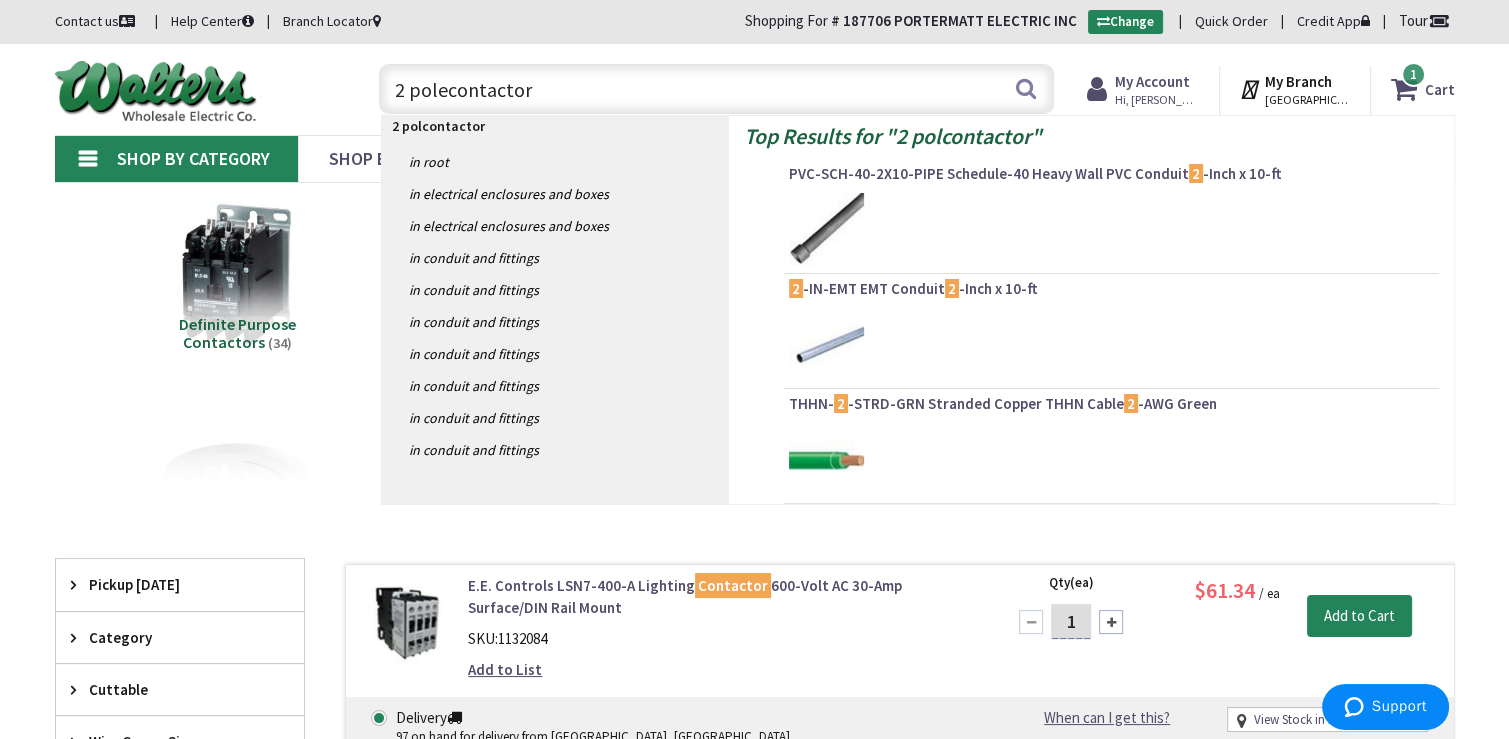 type on "2 pole contactor" 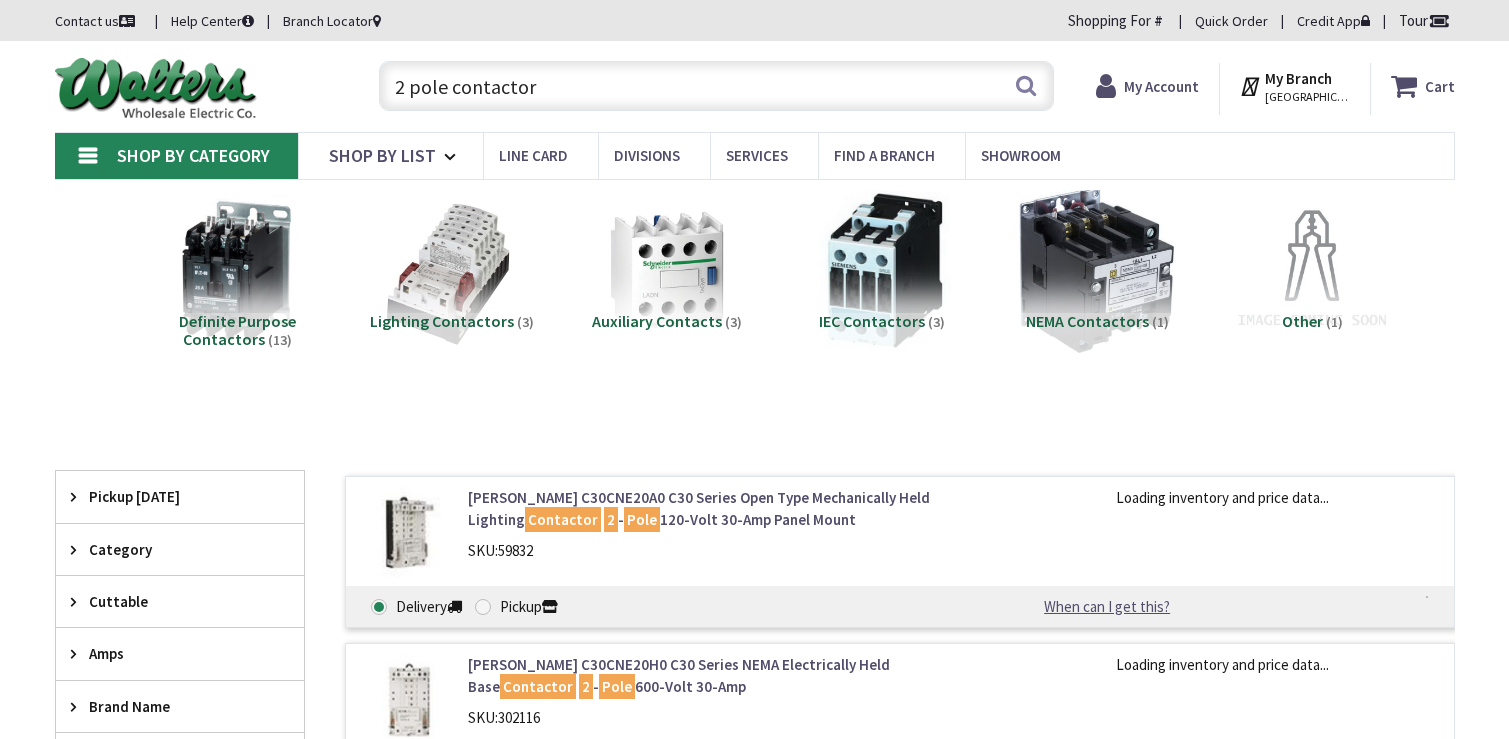 scroll, scrollTop: 0, scrollLeft: 0, axis: both 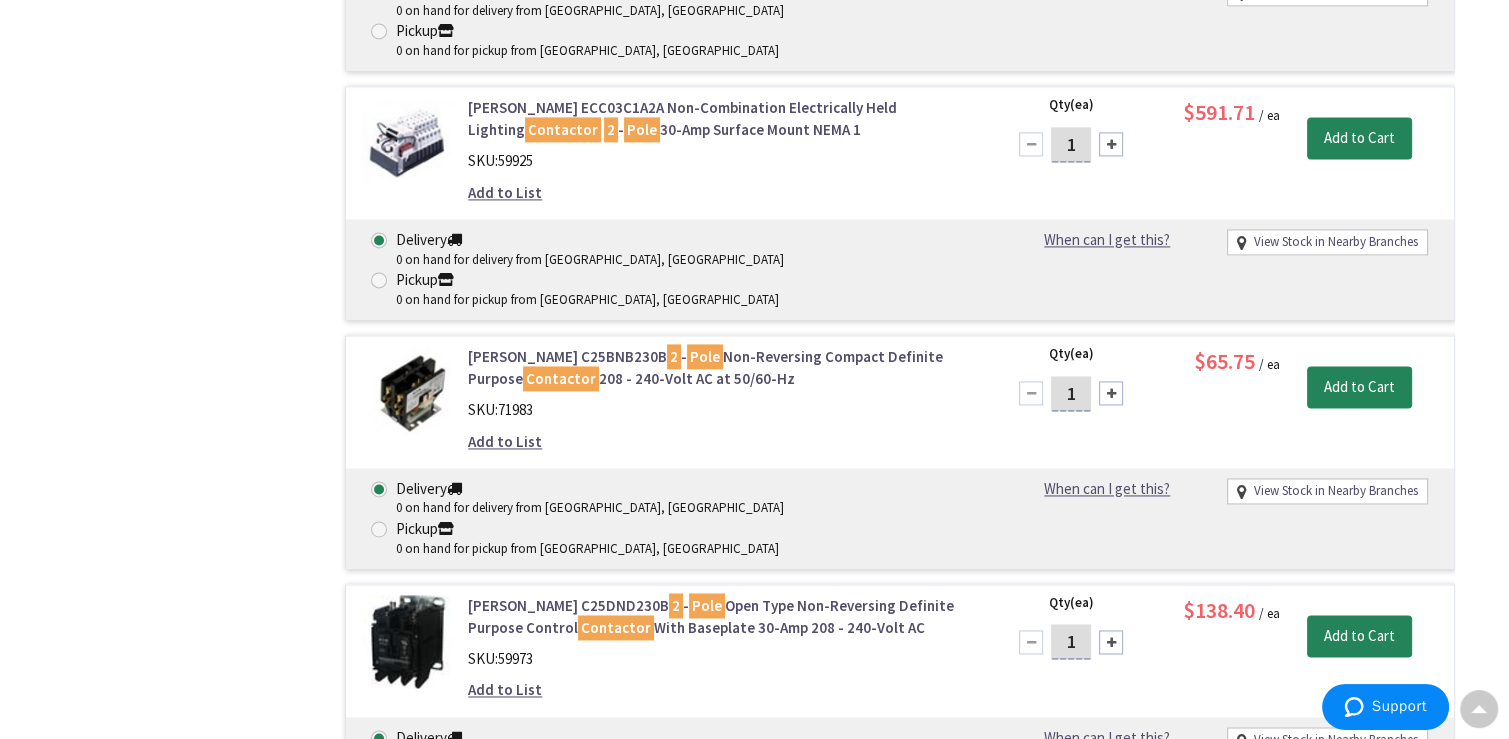 click on "Eaton C25DND230B  2 - Pole  Open Type Non-Reversing Definite Purpose Control  Contactor  With Baseplate 30-Amp 208 - 240-Volt AC" at bounding box center (722, 616) 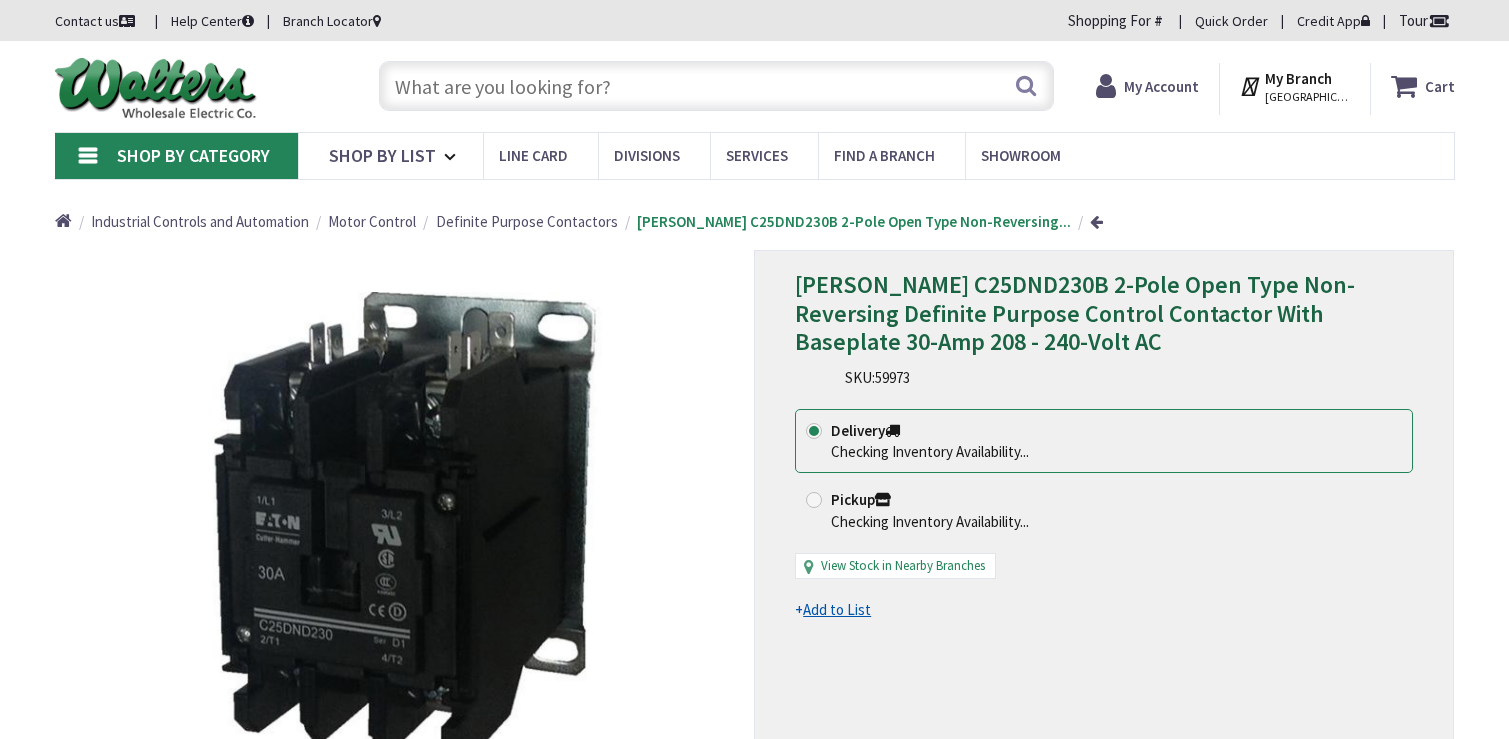 scroll, scrollTop: 0, scrollLeft: 0, axis: both 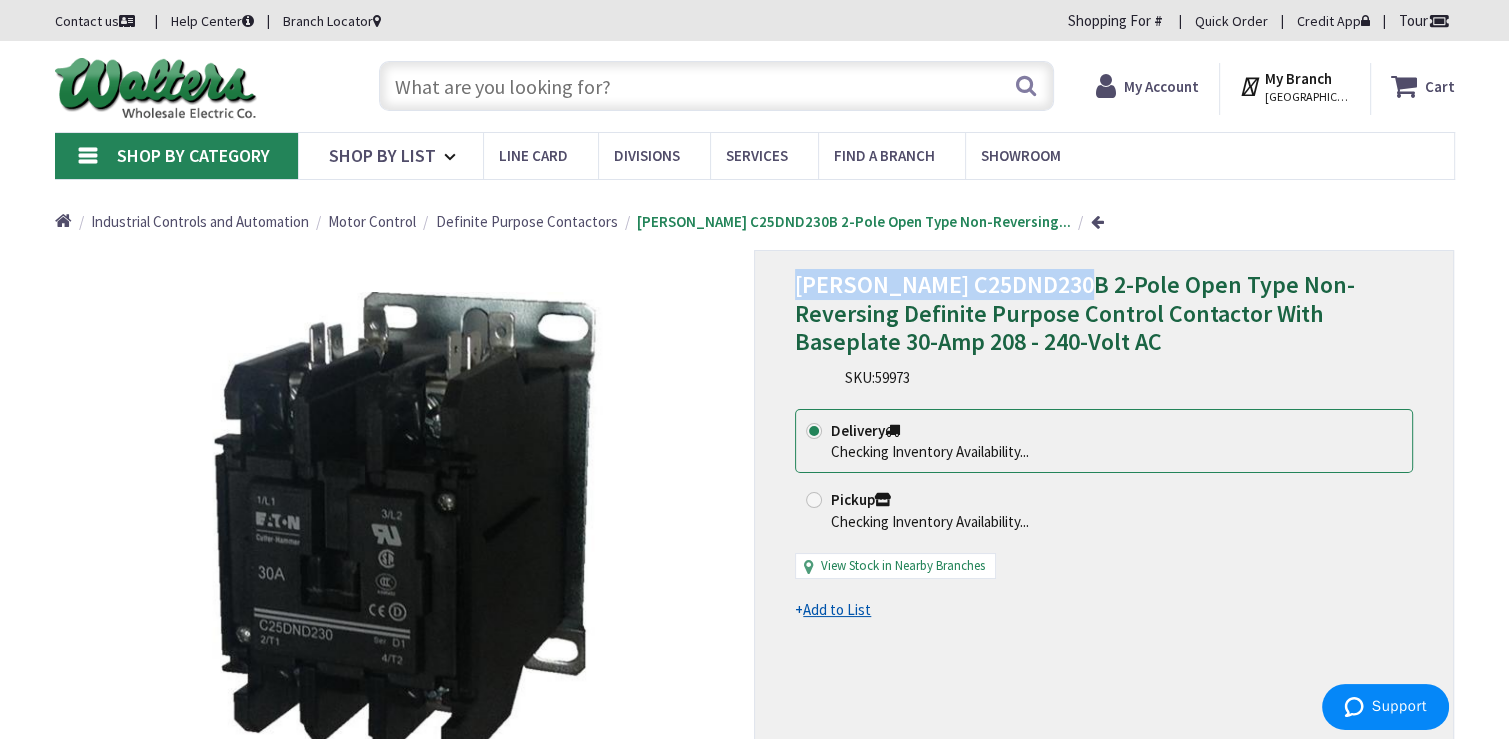 drag, startPoint x: 788, startPoint y: 283, endPoint x: 1067, endPoint y: 285, distance: 279.00717 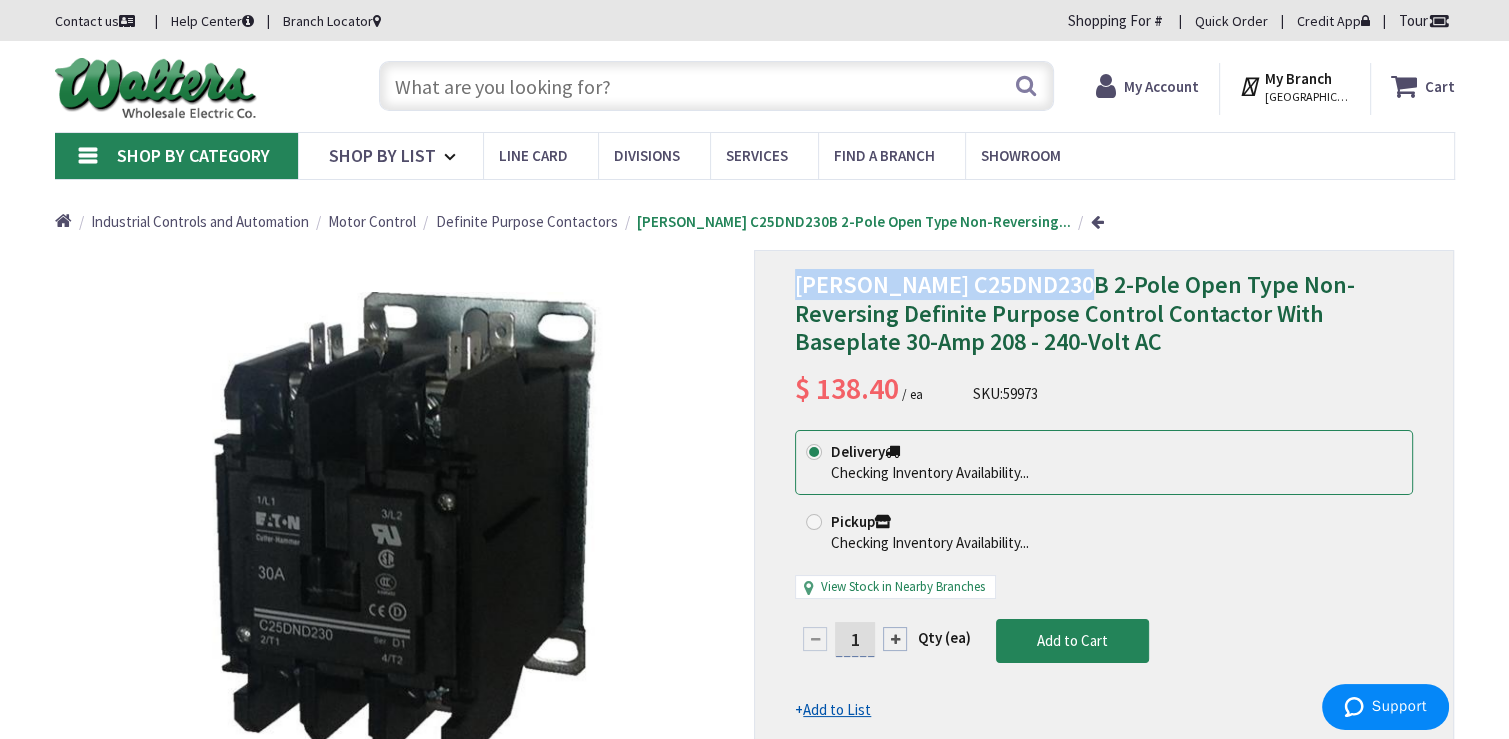 drag, startPoint x: 1067, startPoint y: 285, endPoint x: 1052, endPoint y: 285, distance: 15 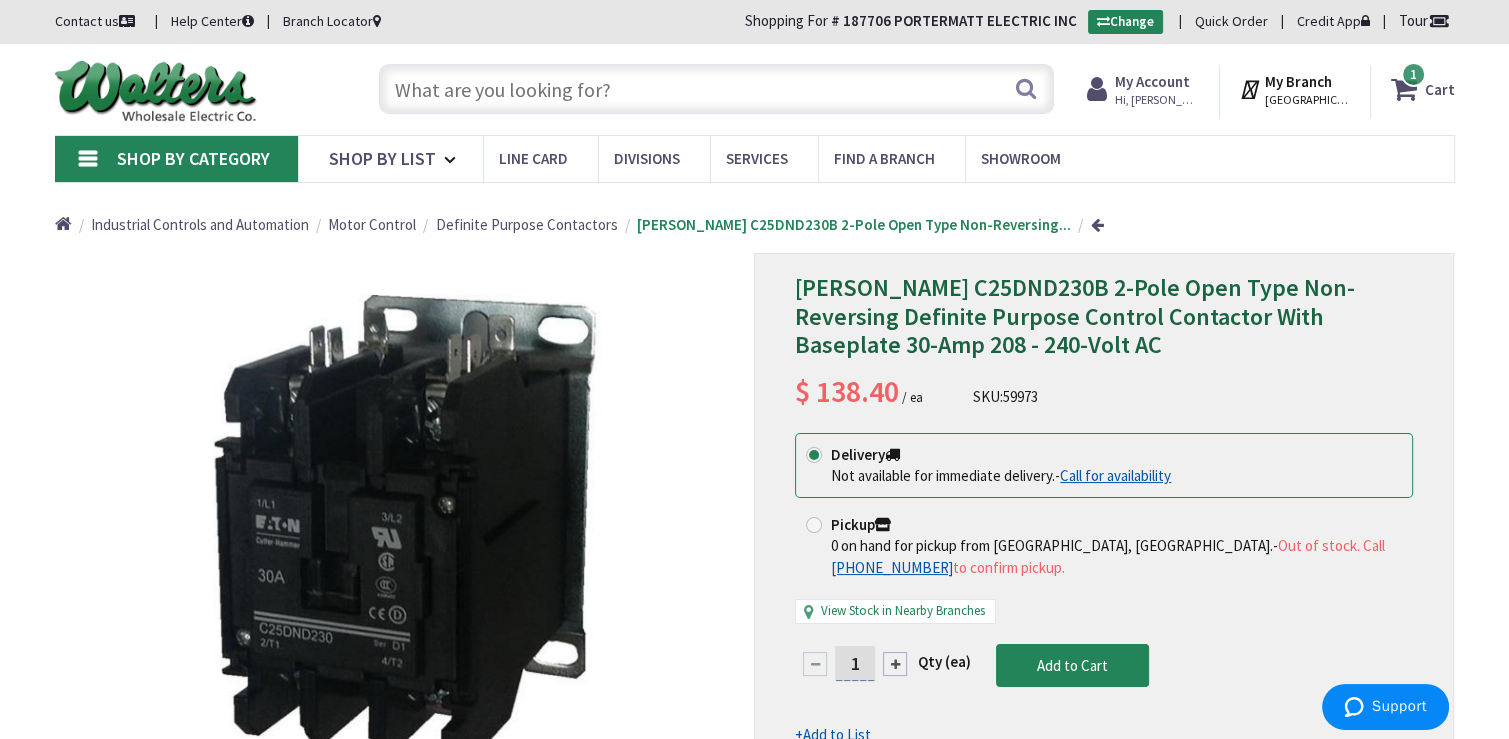click at bounding box center [716, 89] 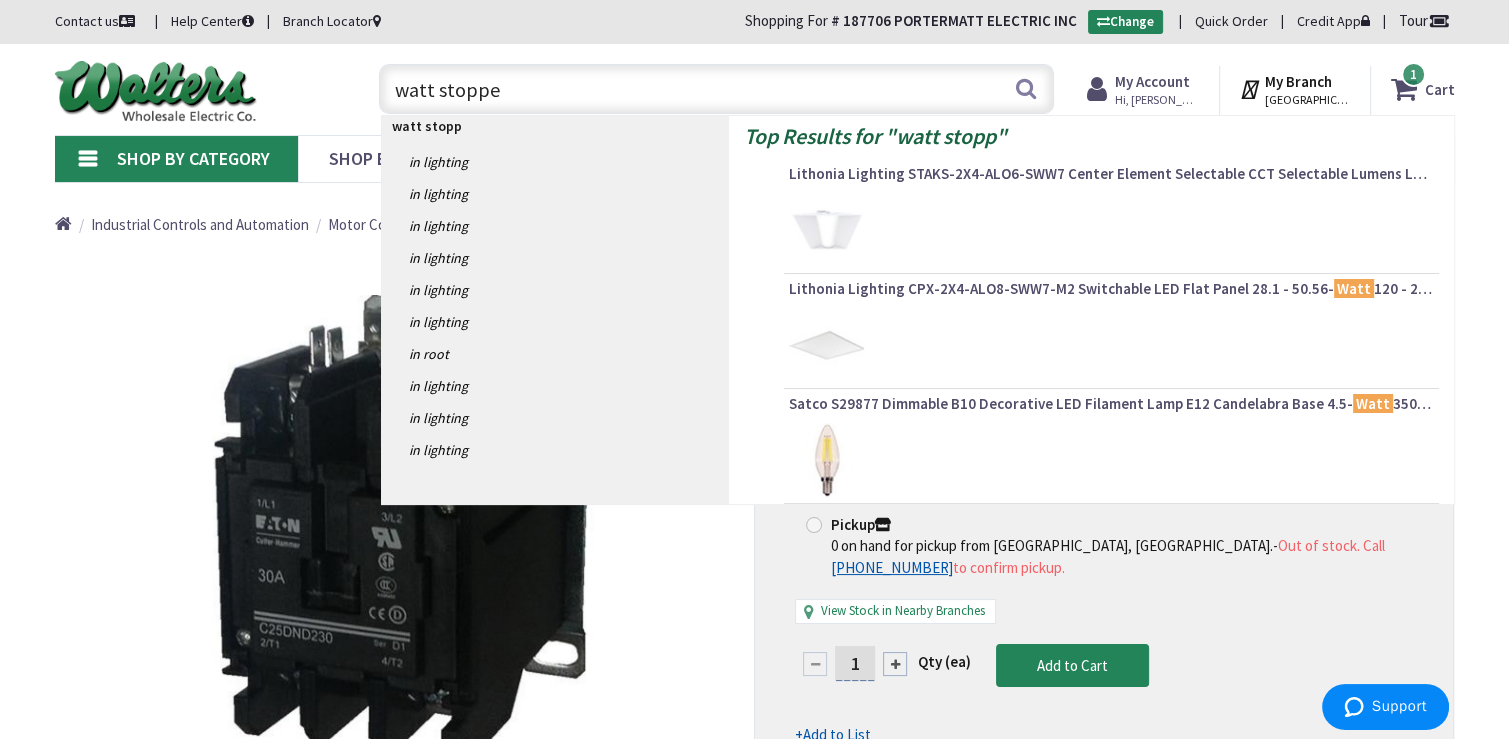 type on "watt stopper" 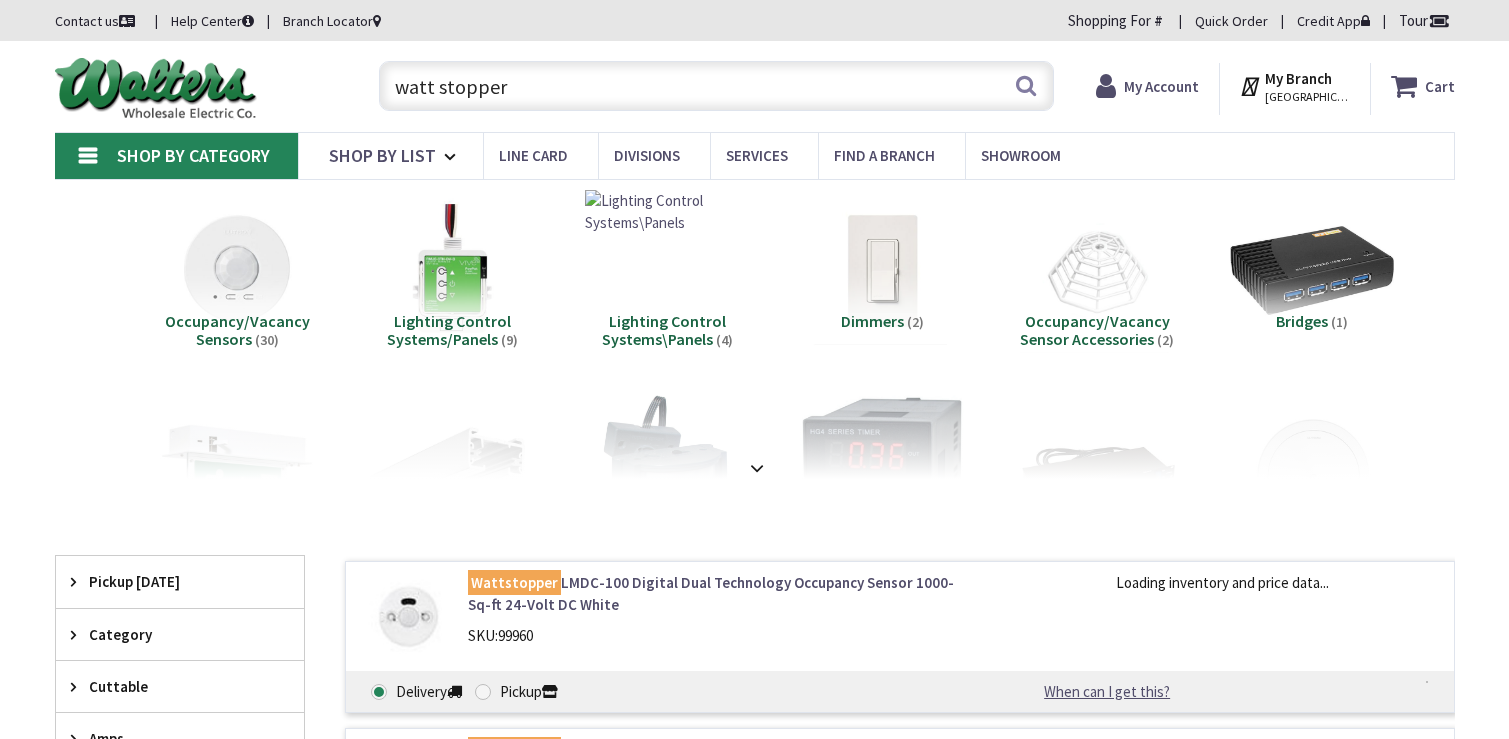 scroll, scrollTop: 0, scrollLeft: 0, axis: both 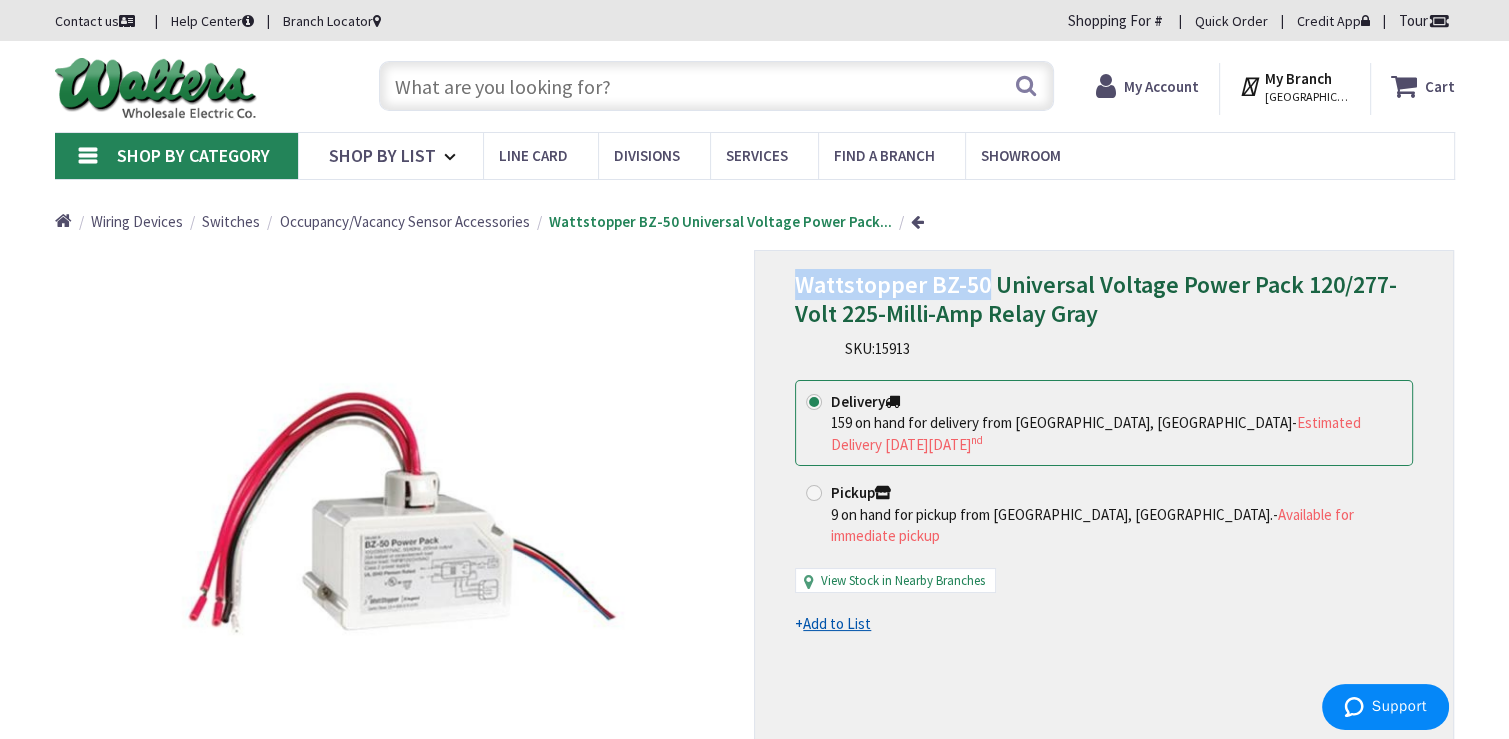 drag, startPoint x: 796, startPoint y: 284, endPoint x: 984, endPoint y: 288, distance: 188.04254 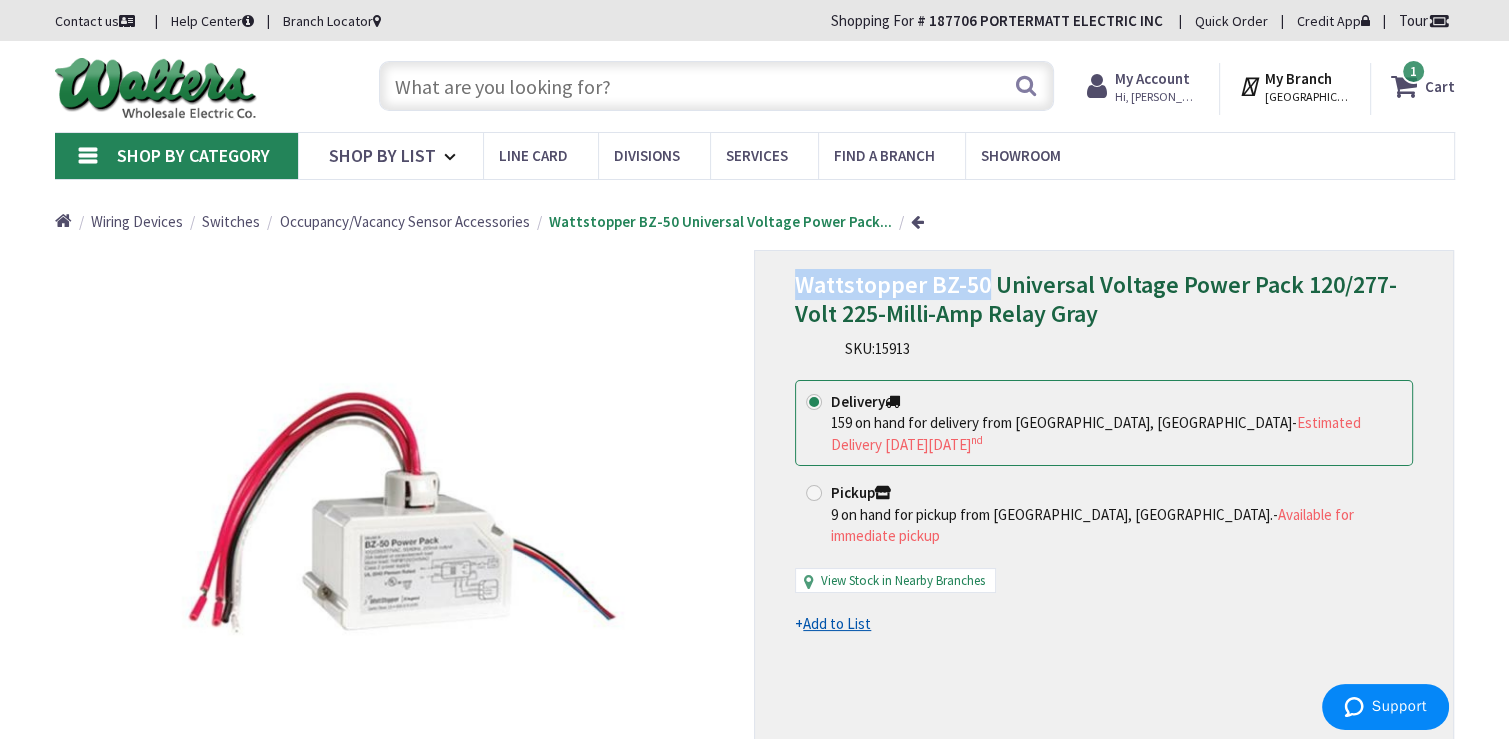 drag, startPoint x: 984, startPoint y: 288, endPoint x: 961, endPoint y: 288, distance: 23 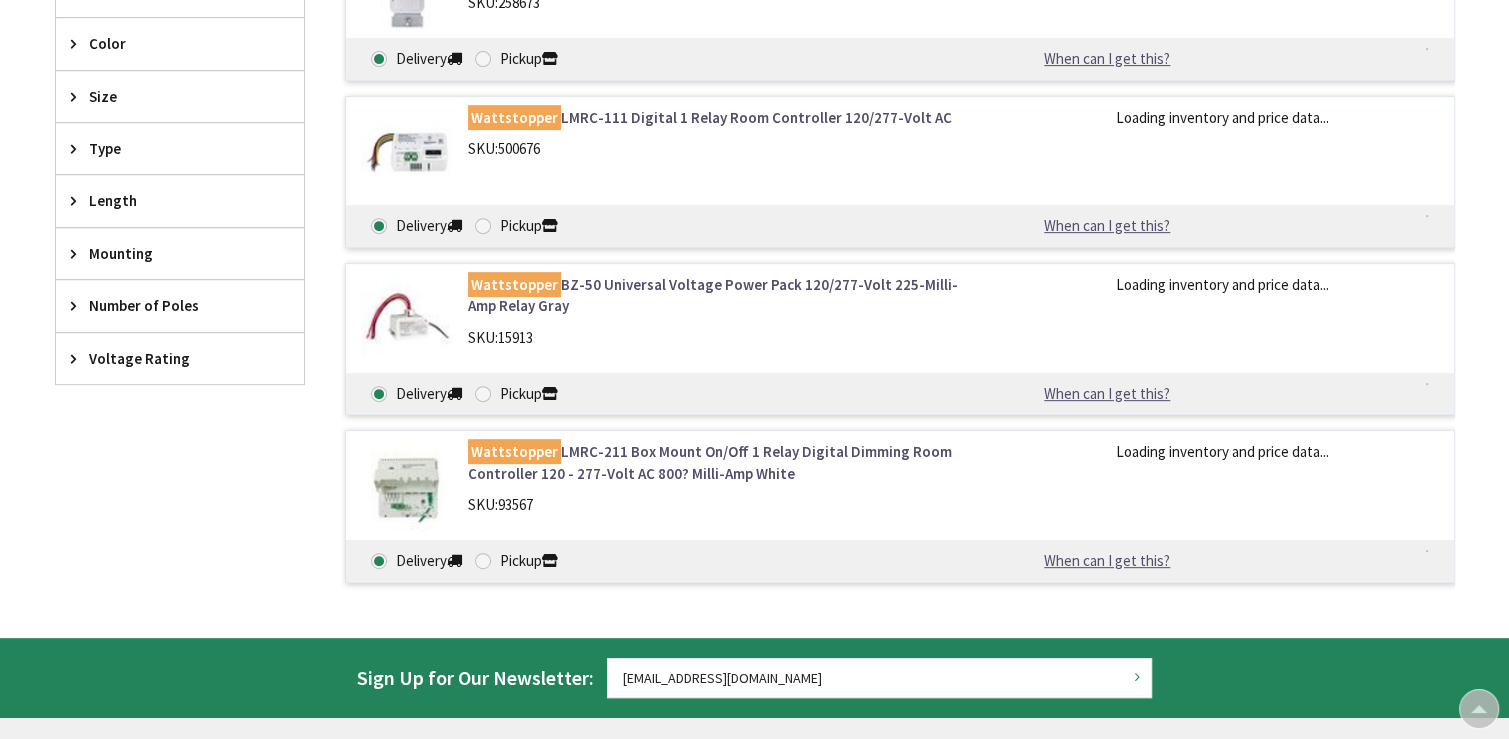 scroll, scrollTop: 500, scrollLeft: 0, axis: vertical 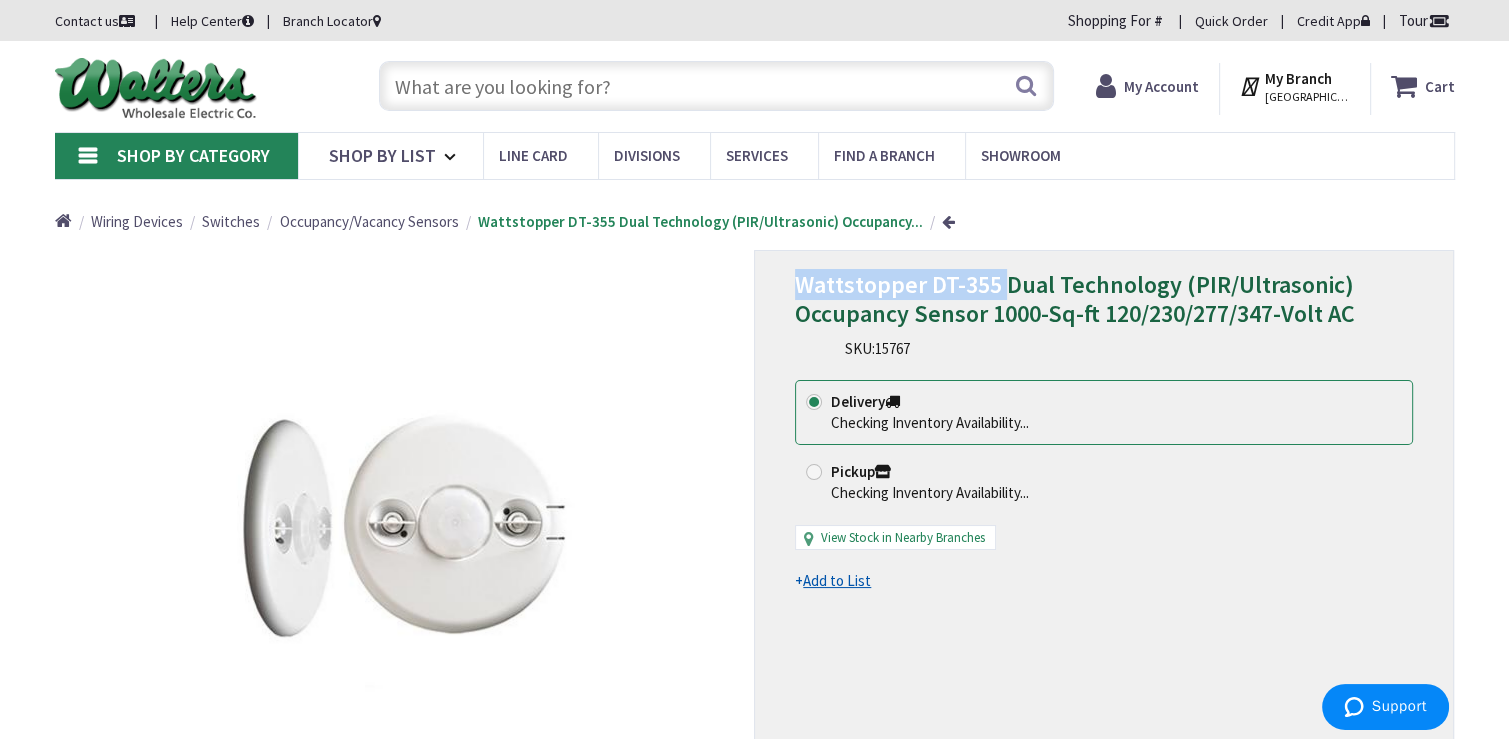 drag, startPoint x: 792, startPoint y: 284, endPoint x: 1003, endPoint y: 285, distance: 211.00237 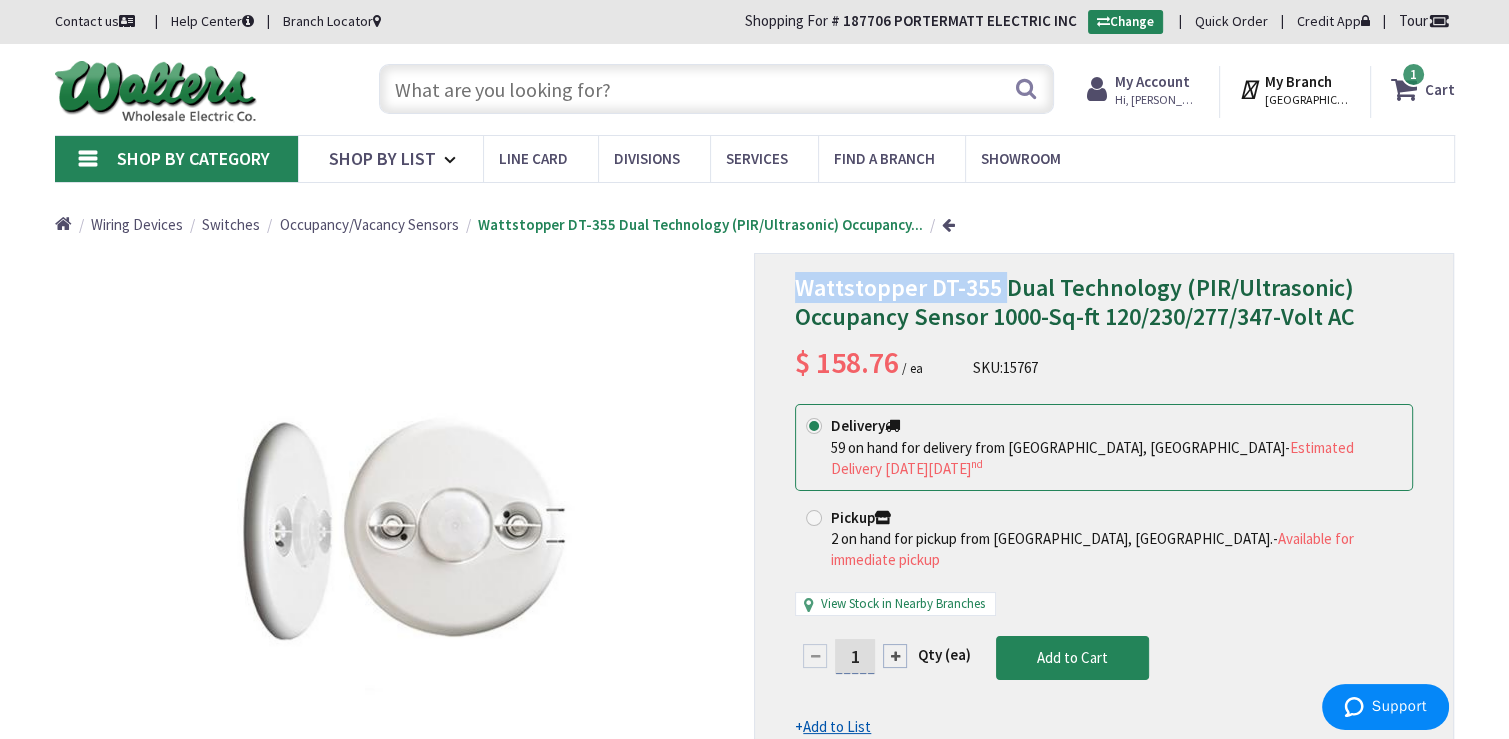 click at bounding box center (716, 89) 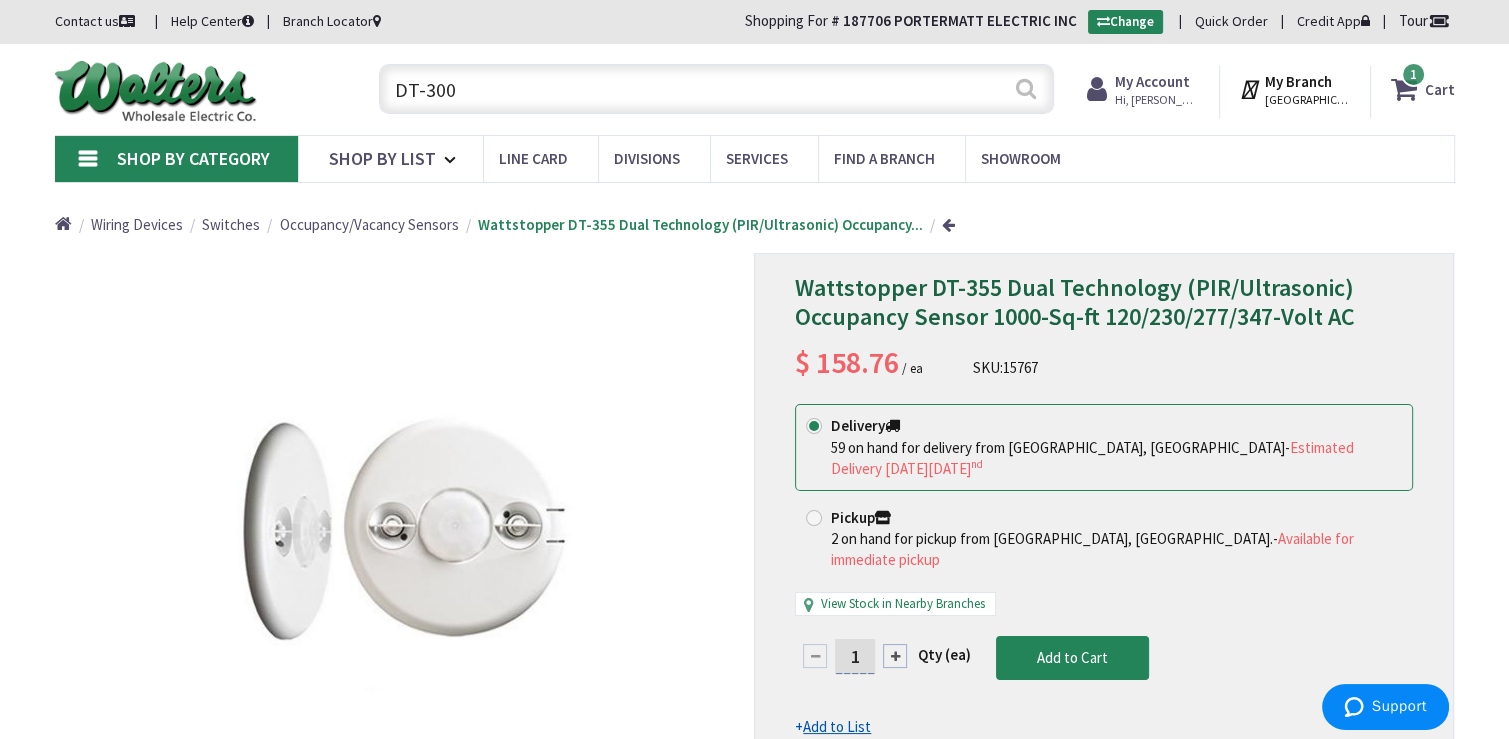 type on "DT-300" 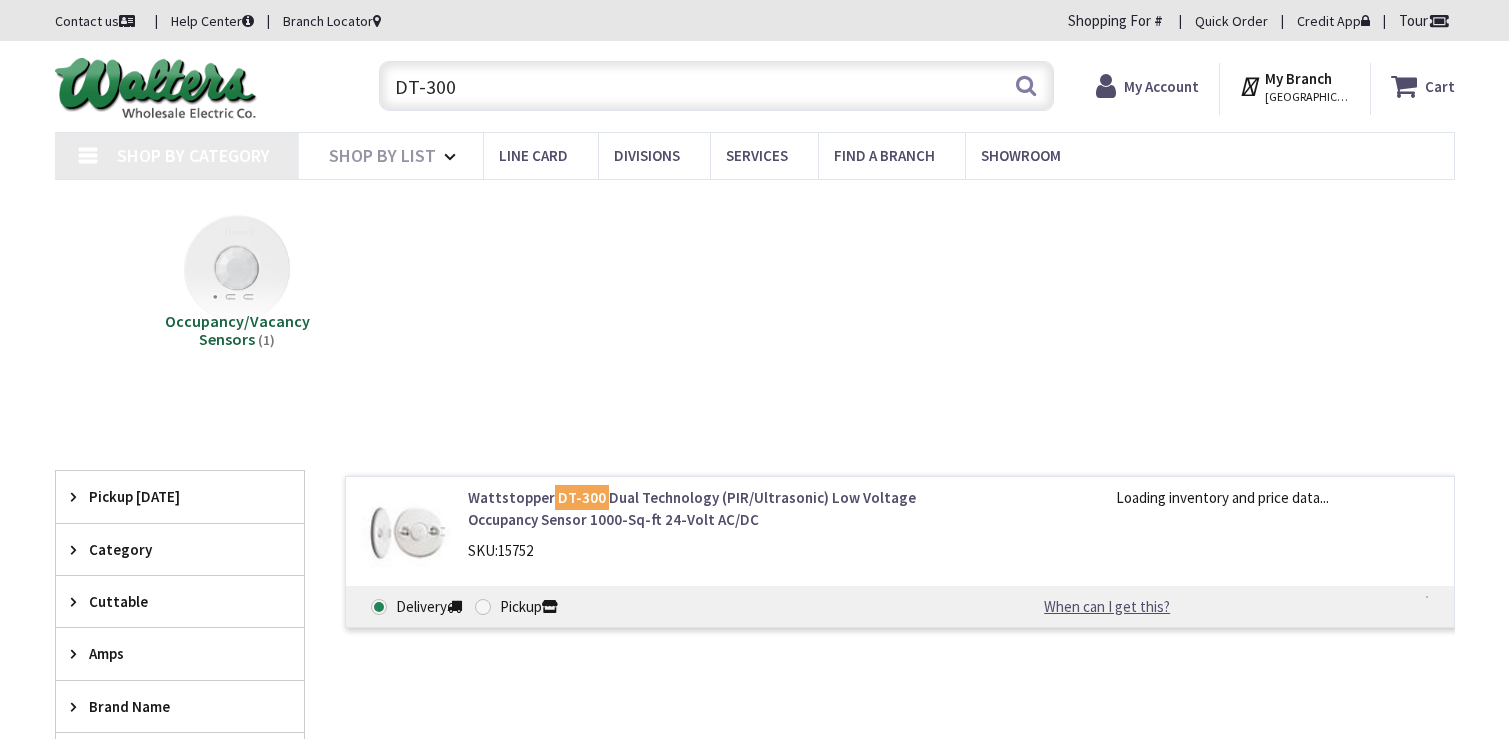 scroll, scrollTop: 0, scrollLeft: 0, axis: both 